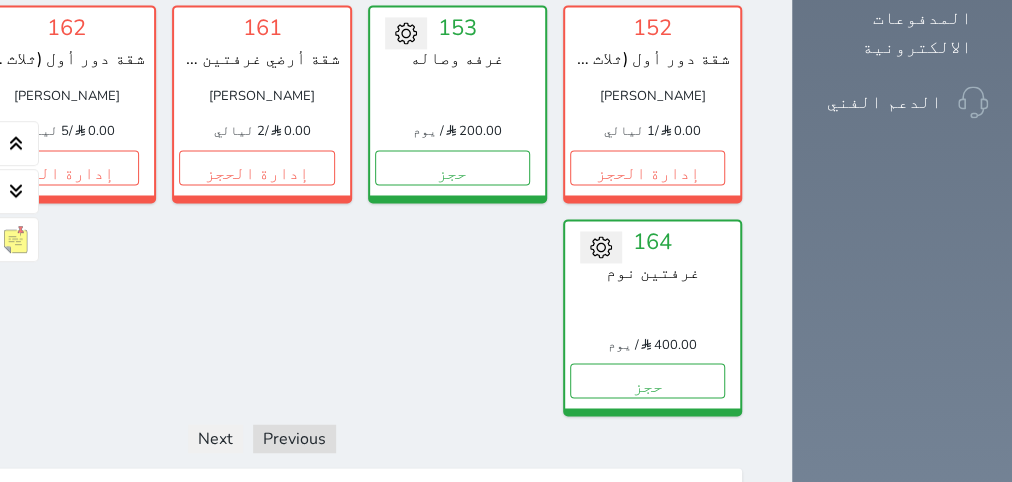 scroll, scrollTop: 1715, scrollLeft: 0, axis: vertical 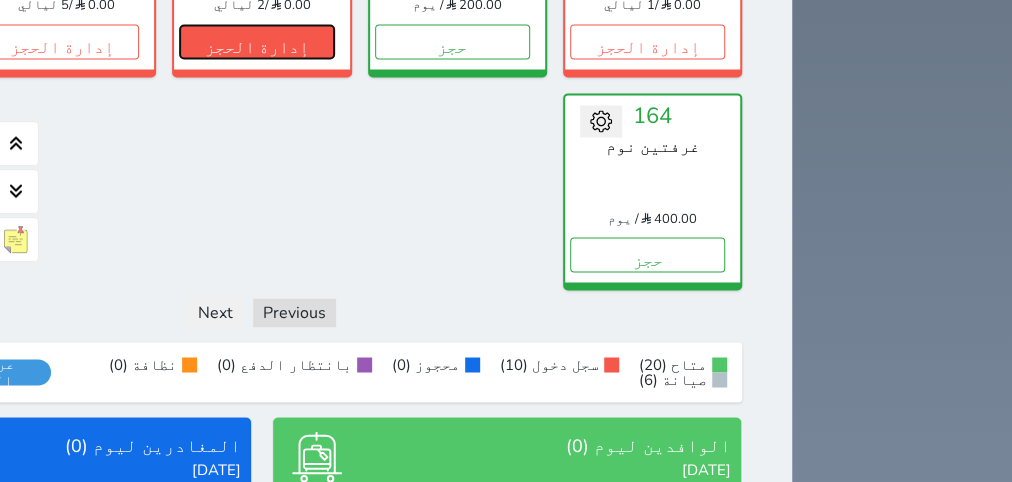 click on "إدارة الحجز" at bounding box center [256, 41] 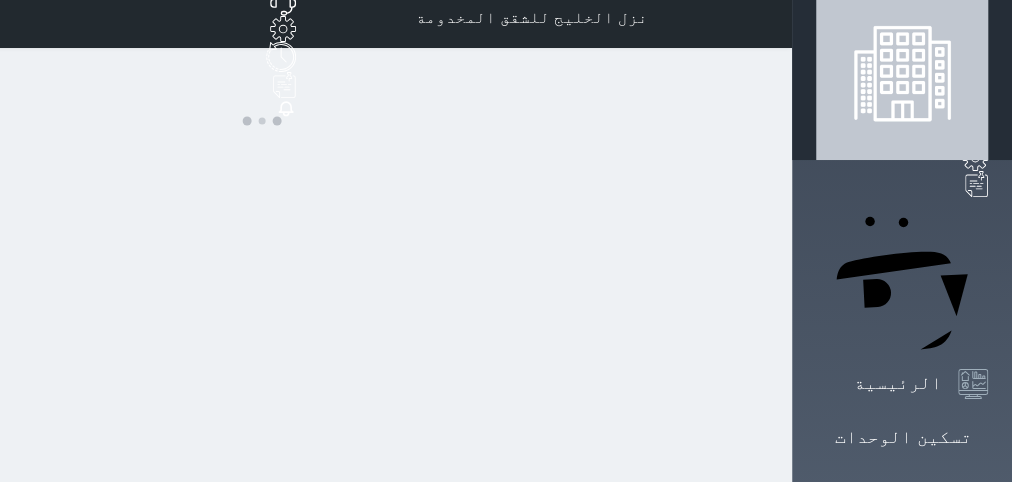 scroll, scrollTop: 0, scrollLeft: 0, axis: both 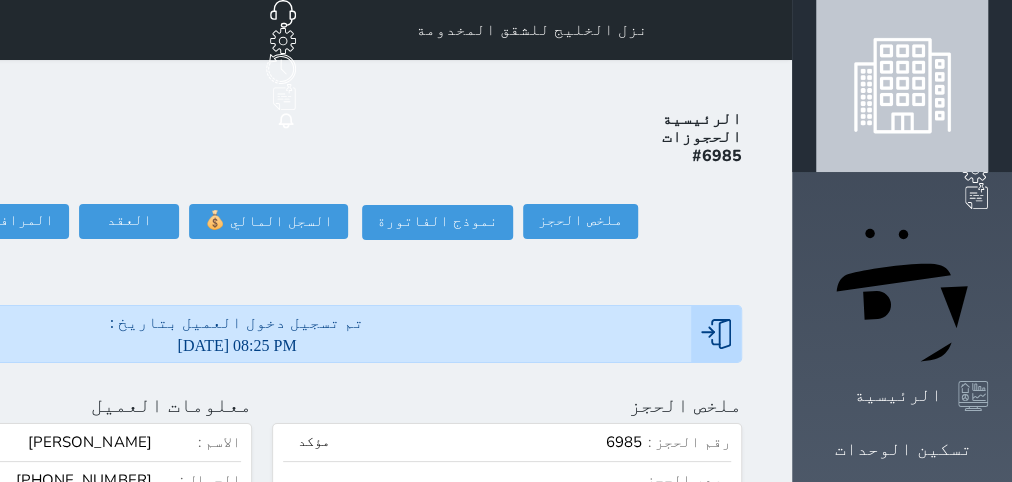 click on "الرئيسية   الحجوزات   #6985         ملخص الحجز         ملخص الحجز #6985                           نموذج الفاتورة   السجل المالي   💰         العقد         العقد #6985                                   العقود الموقعه #6985
العقود الموقعه (0)
#   تاريخ التوقيع   الاجرائات       المرافقين (0)         المرافقين                 البحث عن المرافقين :        الاسم       رقم الهوية       البريد الإلكتروني       الجوال           تغيير العميل              الاسم *     الجنس    اختر الجنس   ذكر انثى   تاريخ الميلاد *         تاريخ الميلاد الهجرى         صلة القرابة
اختر صلة القرابة   ابن ابنه زوجة اخ اخت اب ام زوج أخرى   نوع العميل *   اختر نوع   زائر" at bounding box center (262, 996) 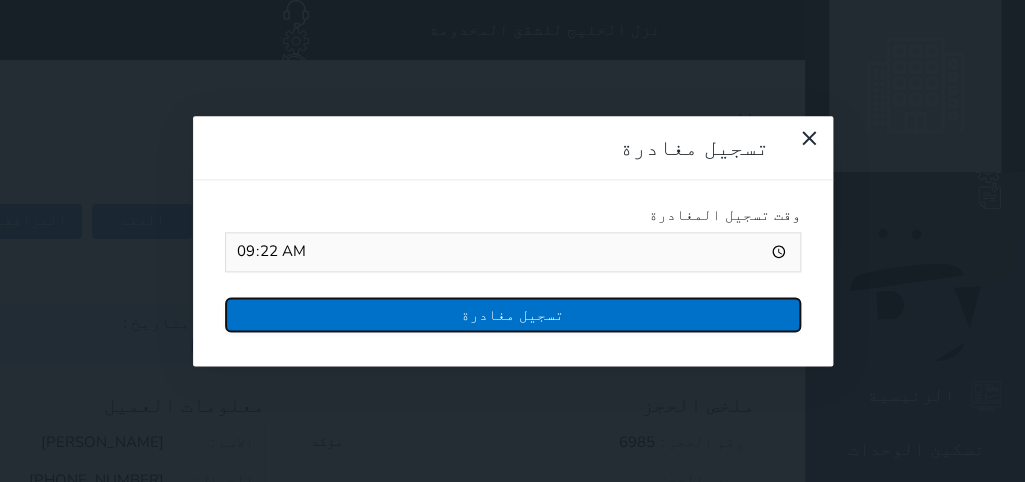 click on "تسجيل مغادرة" at bounding box center [513, 314] 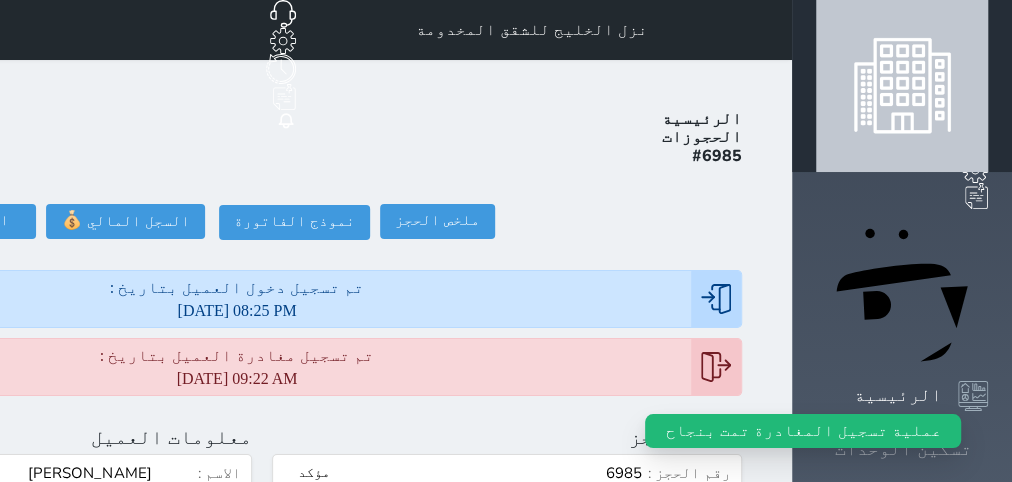 click on "تسكين الوحدات" at bounding box center (903, 449) 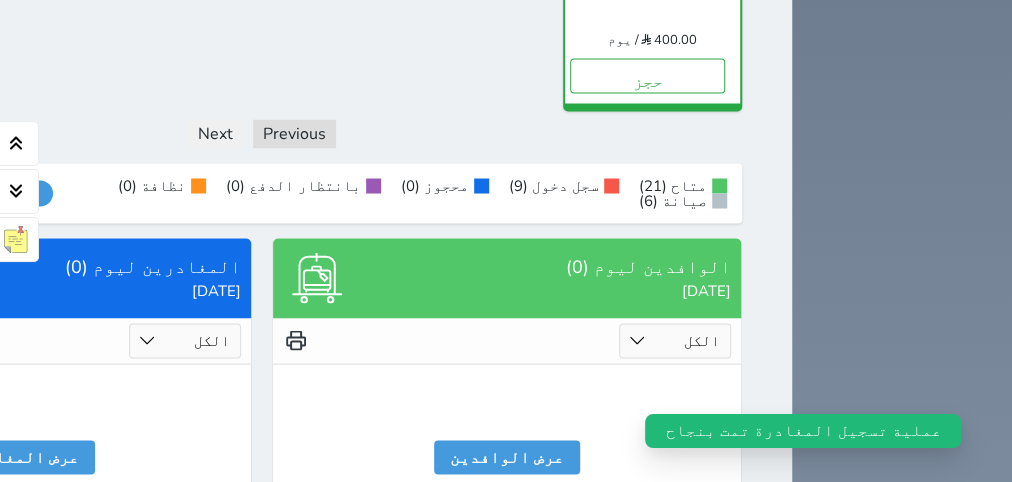 scroll, scrollTop: 1968, scrollLeft: 0, axis: vertical 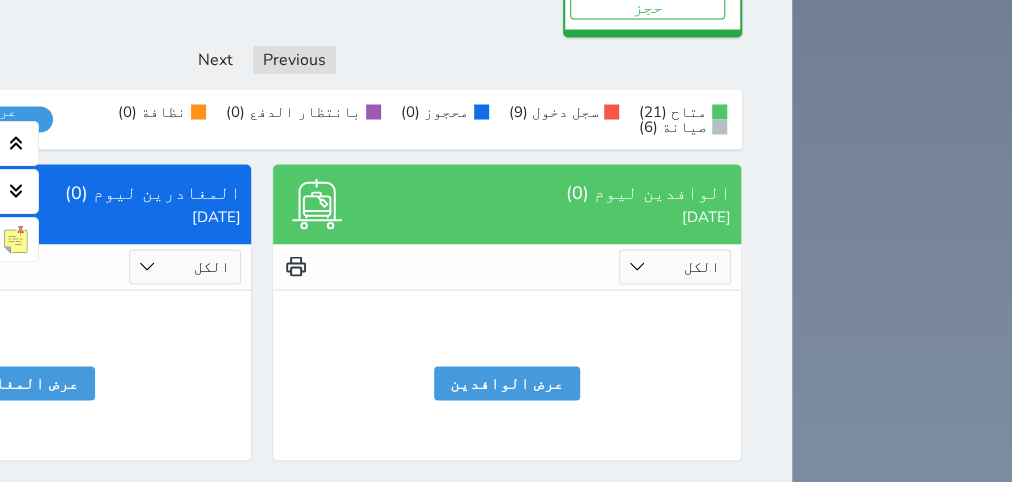 click on "حجز" at bounding box center (256, -212) 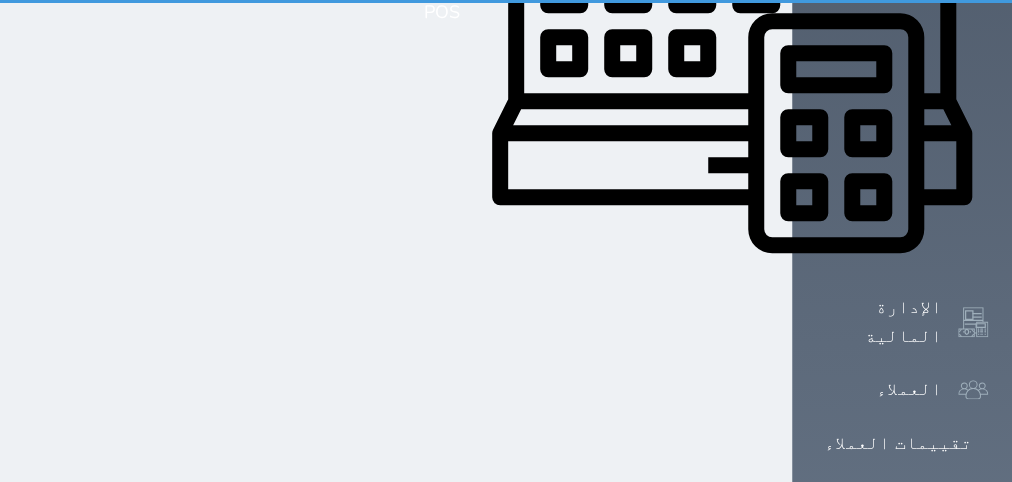 select on "1" 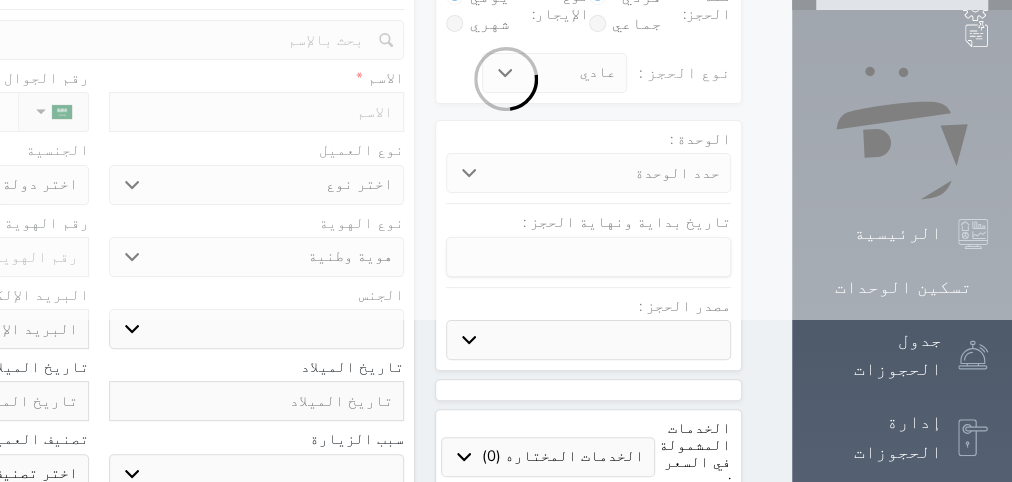 select 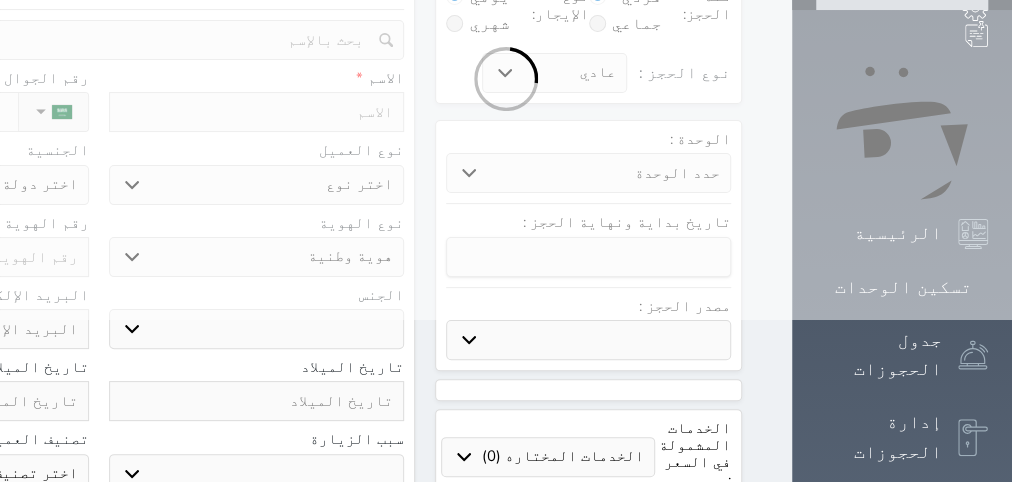 select 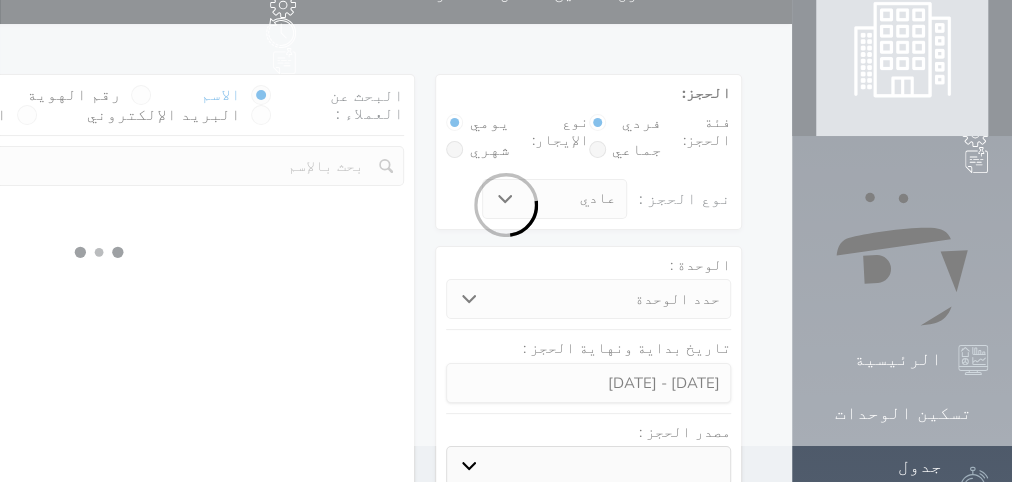 scroll, scrollTop: 0, scrollLeft: 0, axis: both 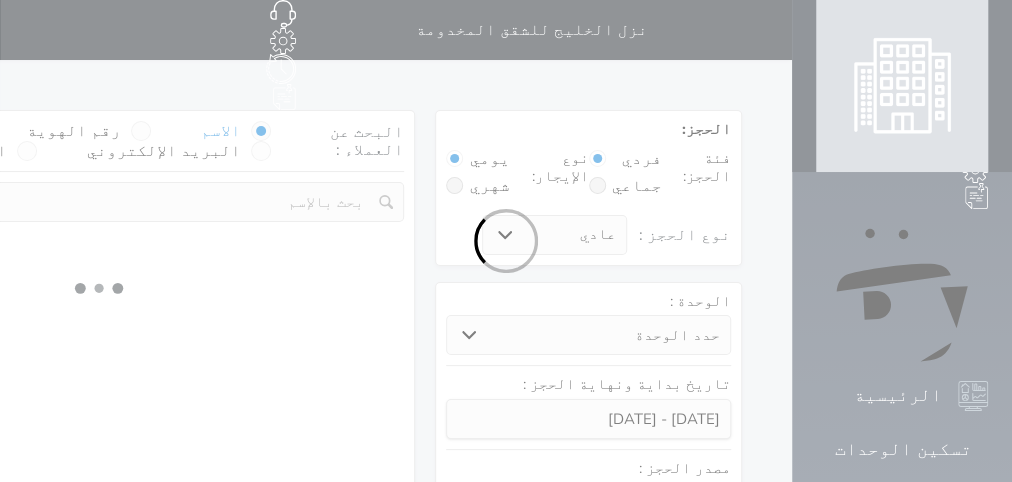 select 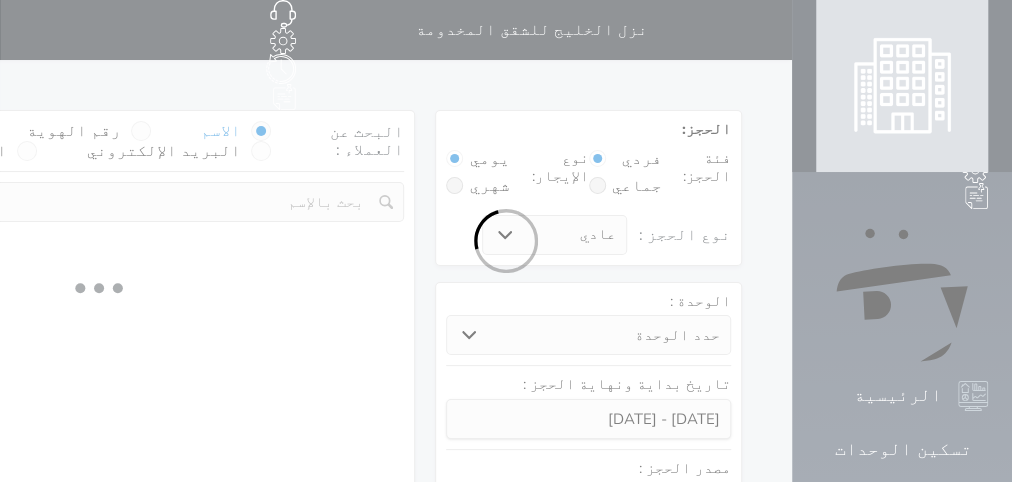 select on "1" 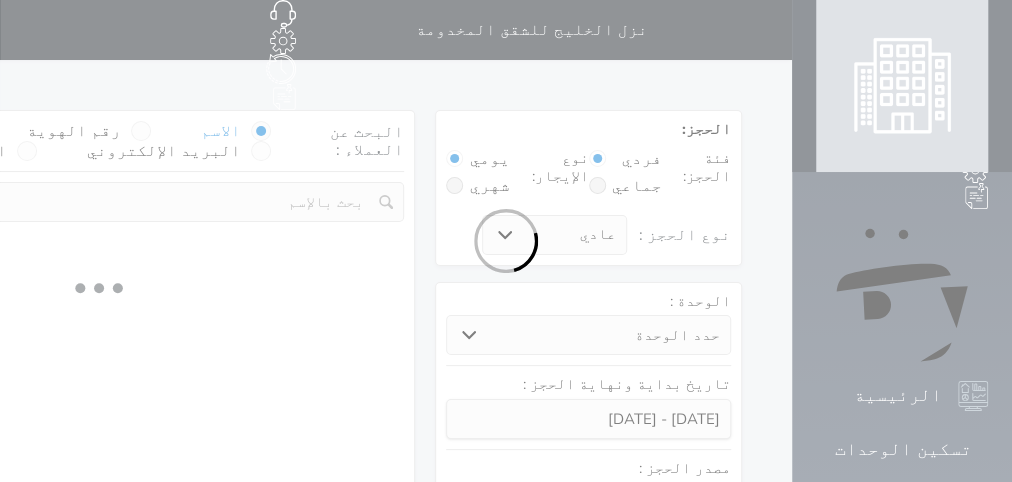 select on "113" 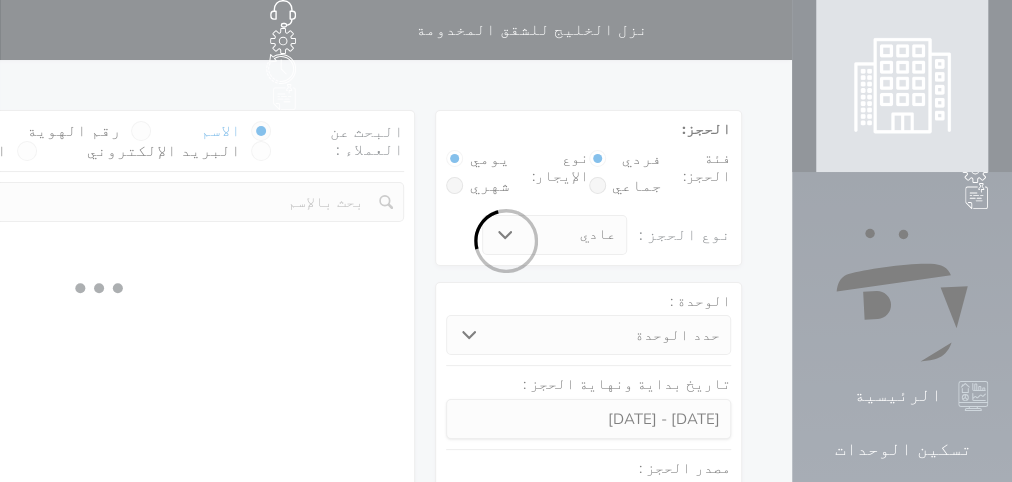 select on "1" 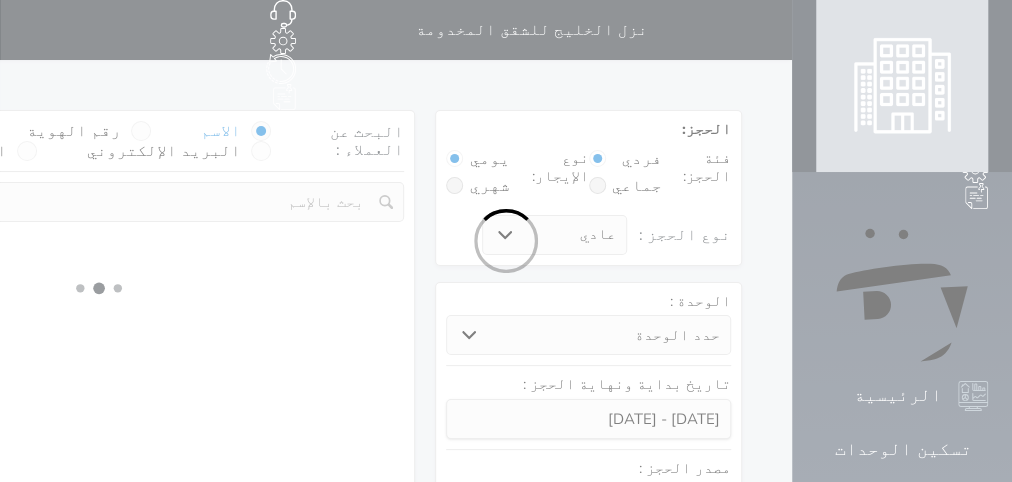 select 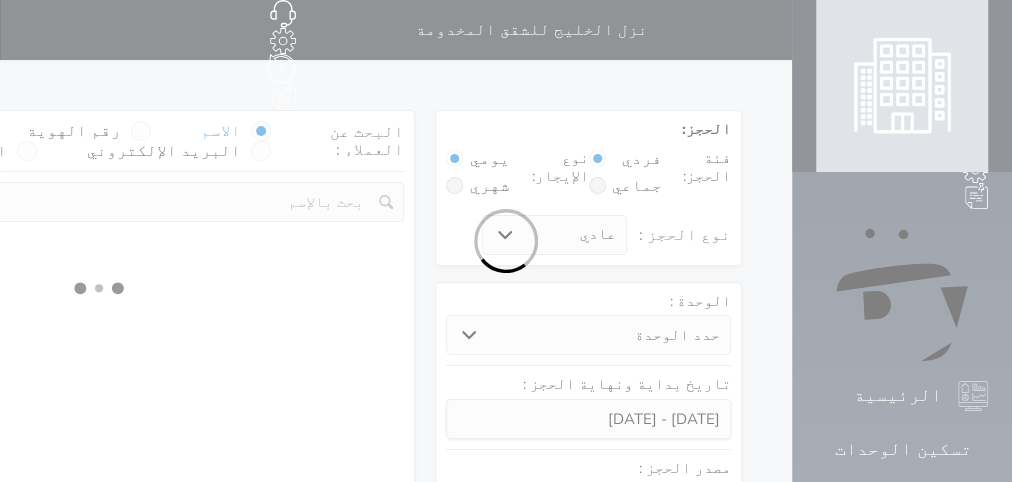 select on "7" 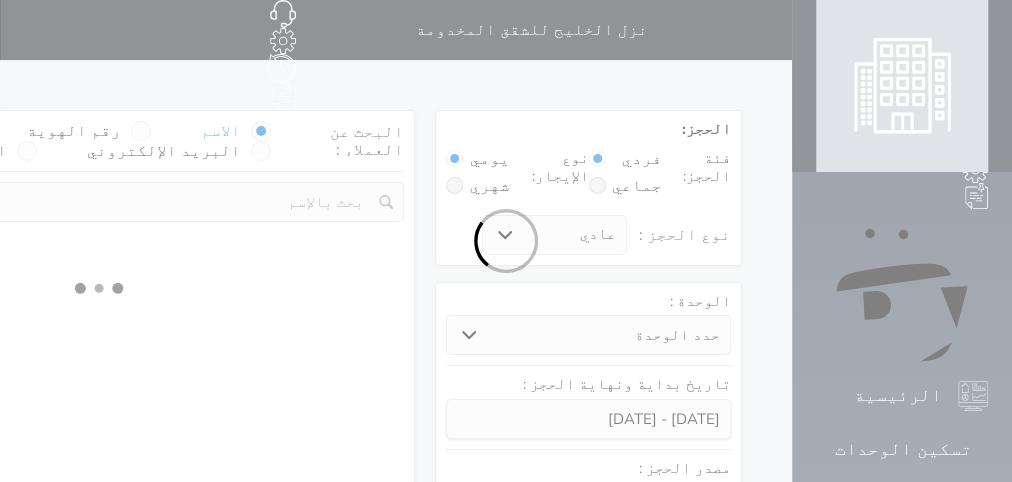 select 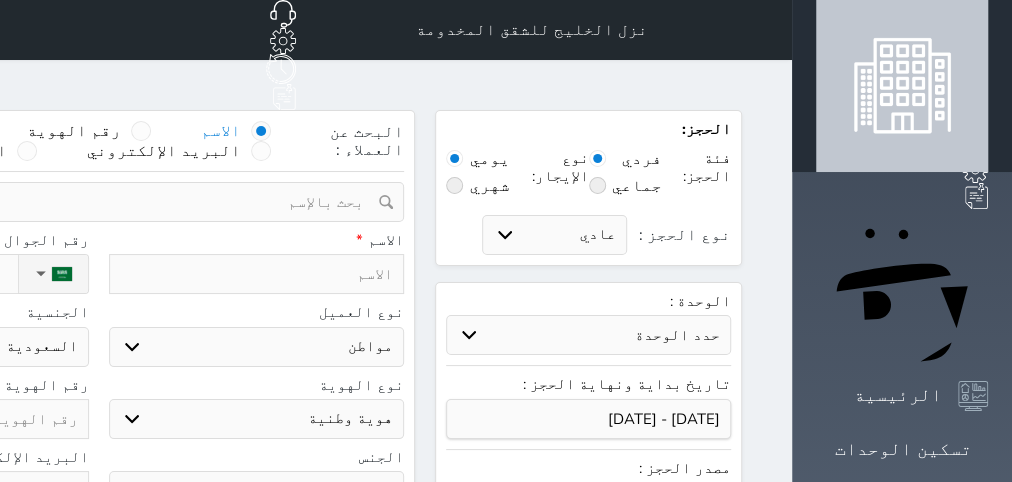 select 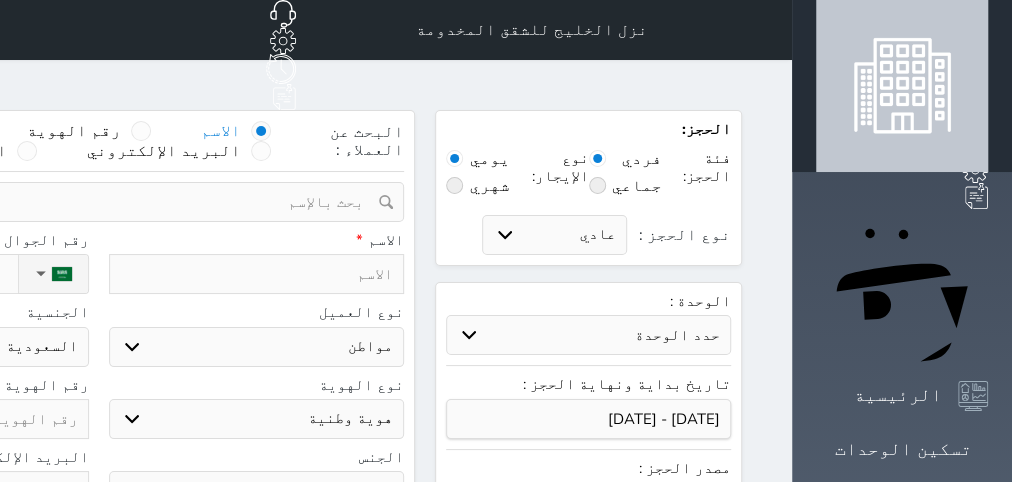 select 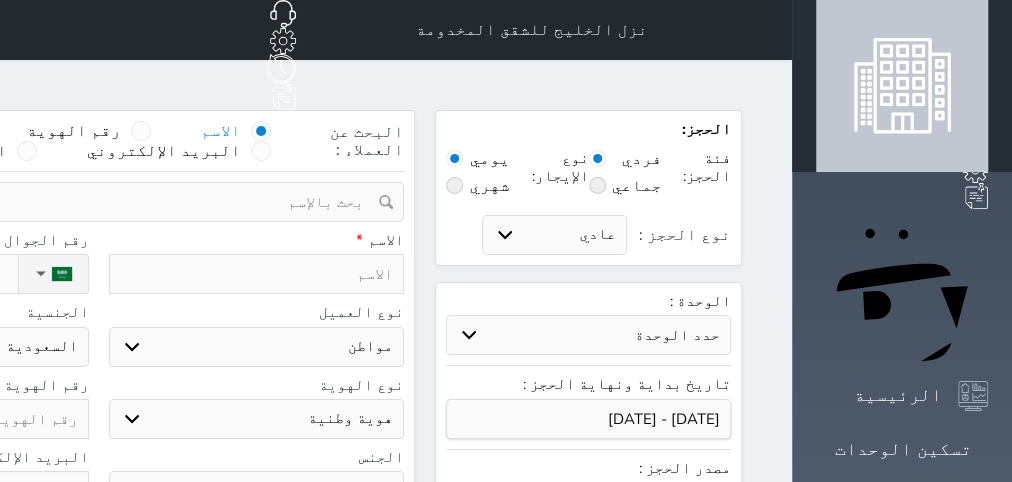 select 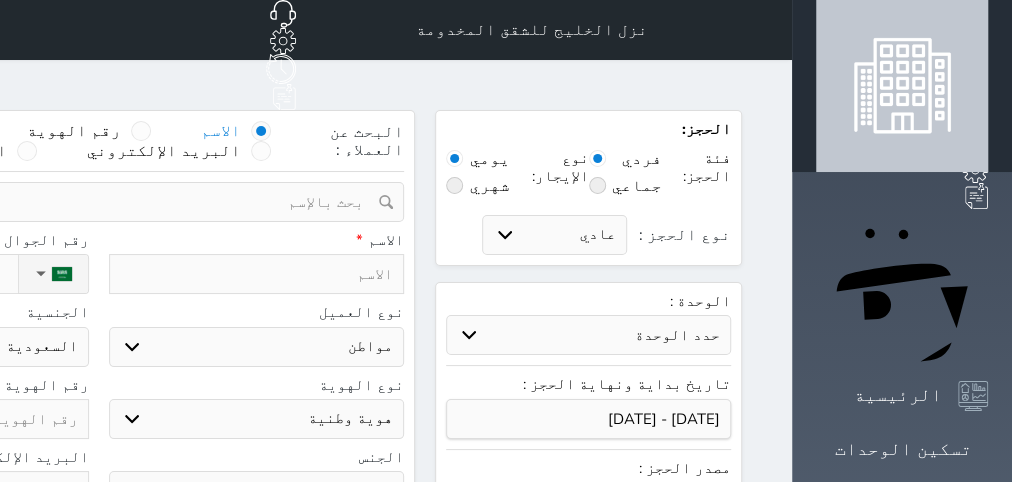 select 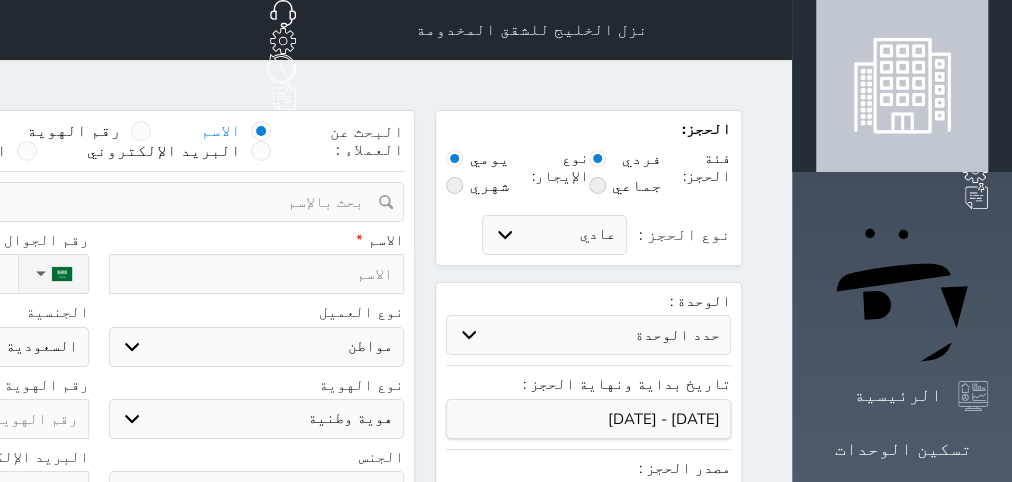 select 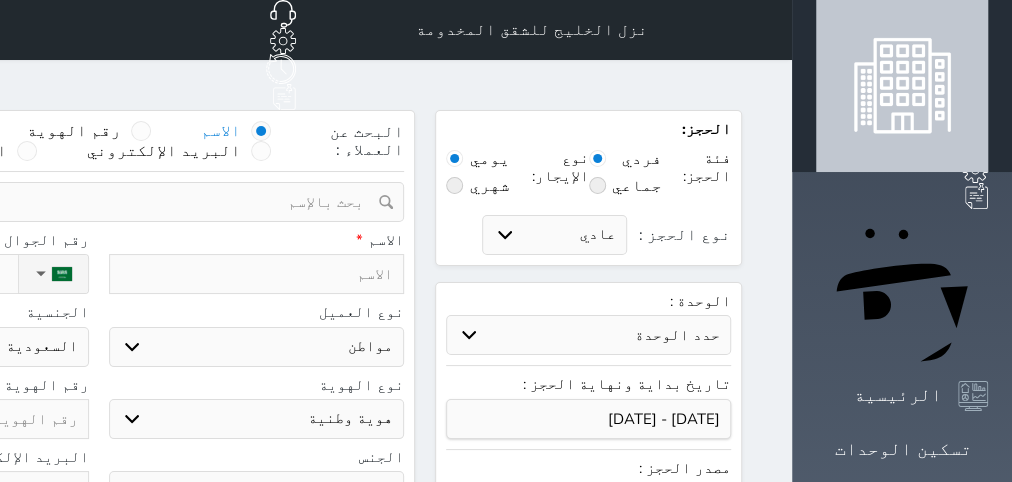 select 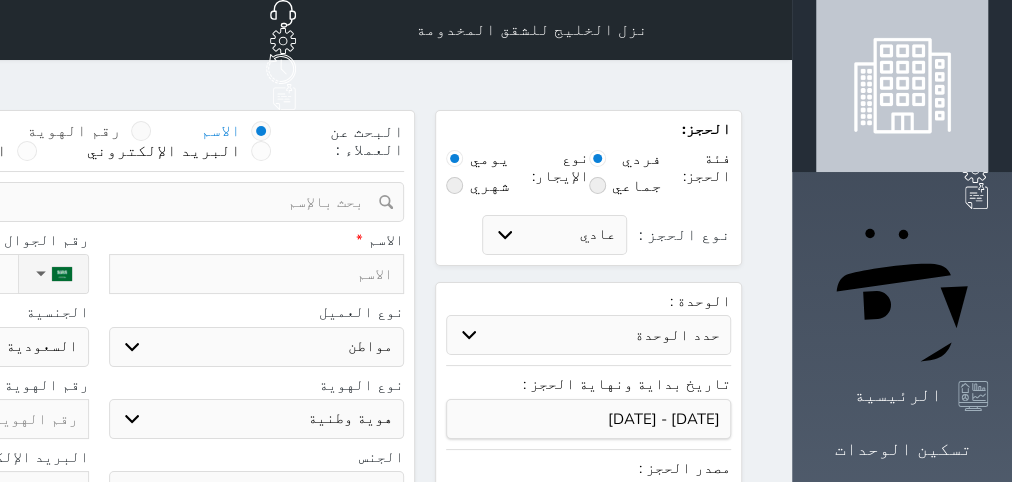 click on "رقم الهوية" at bounding box center [74, 131] 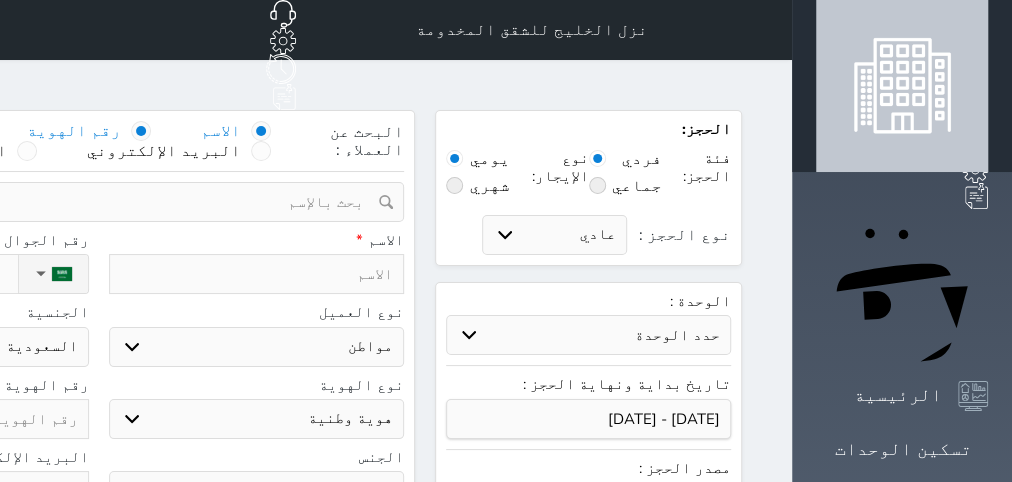 select 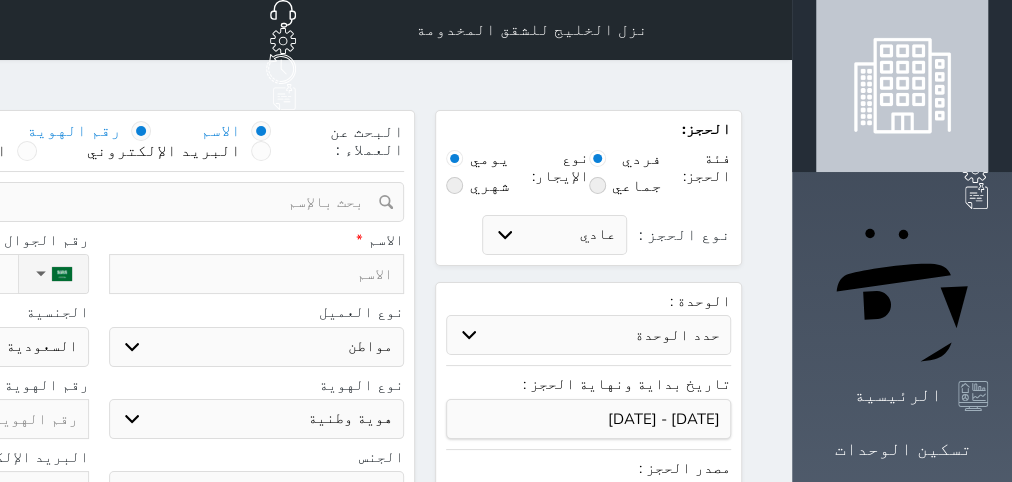 select 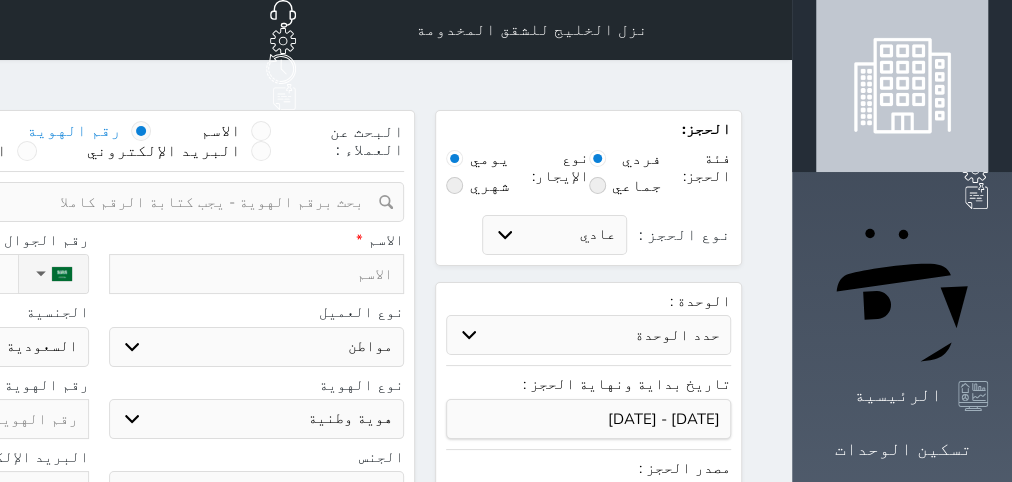 click at bounding box center [91, 202] 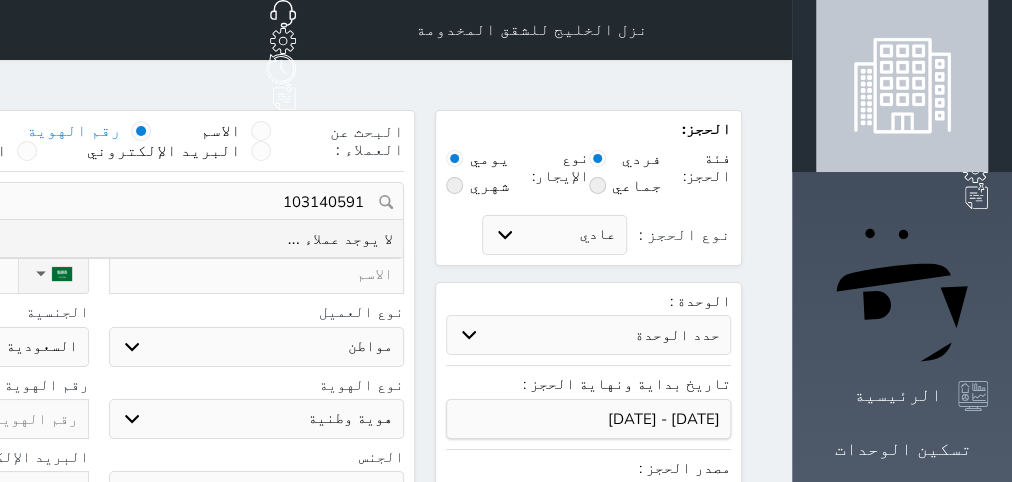 type on "1031405911" 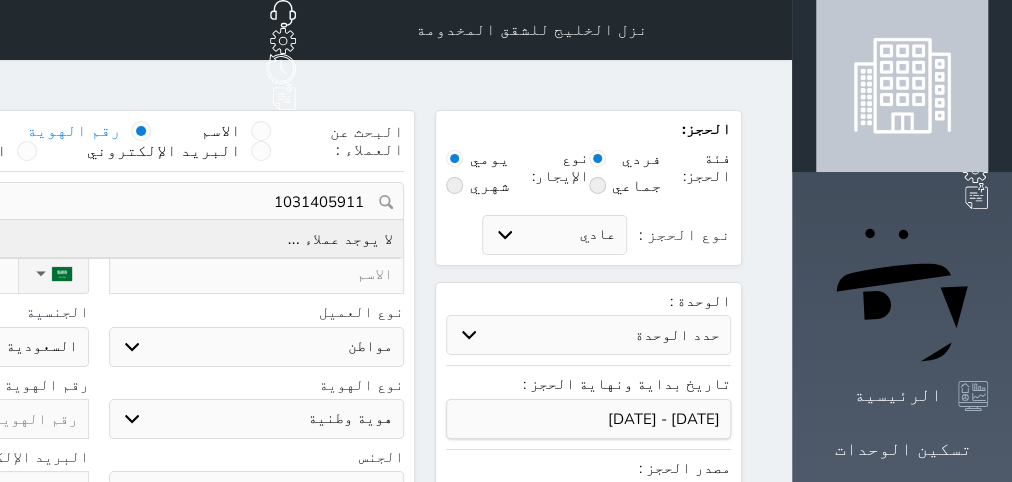 drag, startPoint x: 442, startPoint y: 168, endPoint x: 537, endPoint y: 216, distance: 106.437775 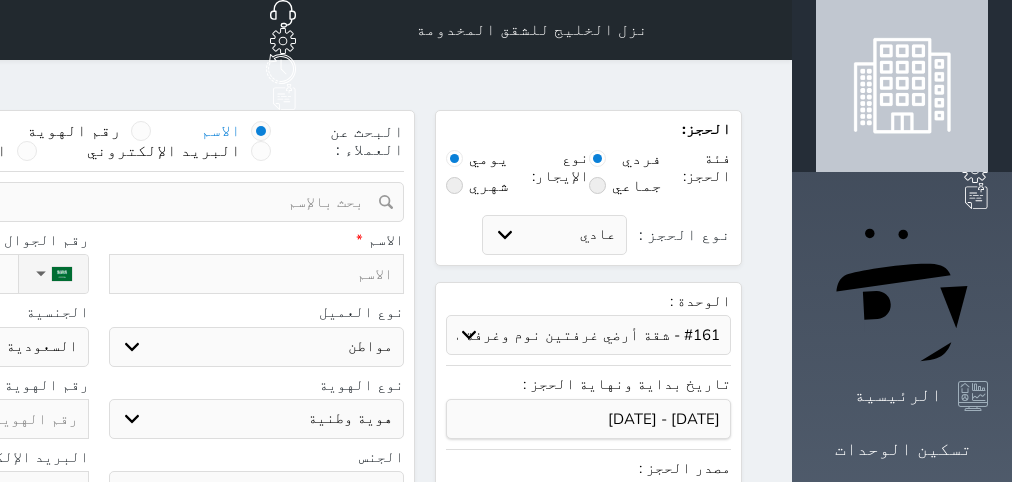 select on "9417" 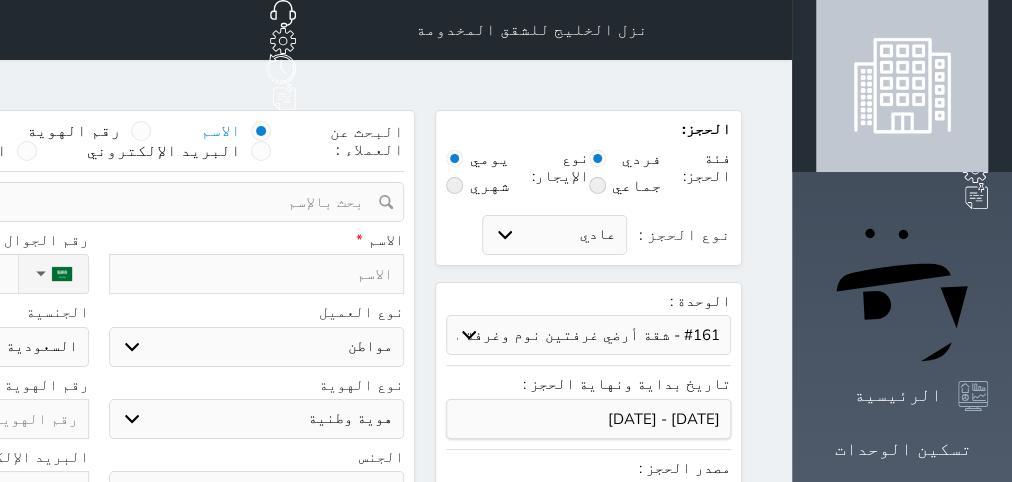 select 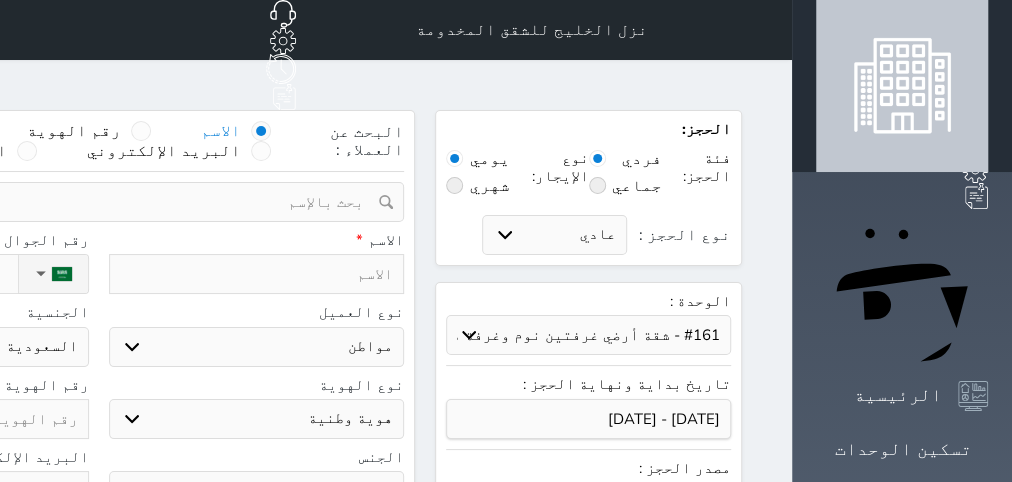 select 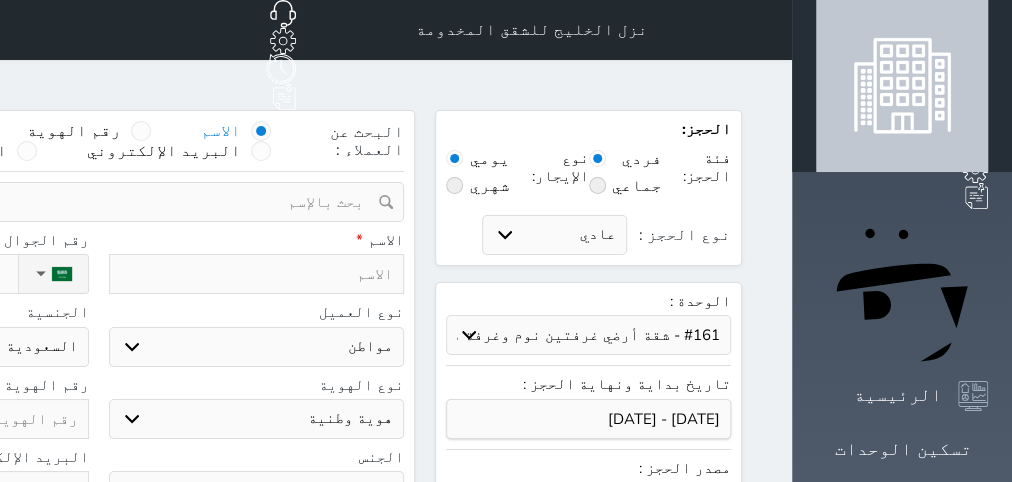 type on "ا" 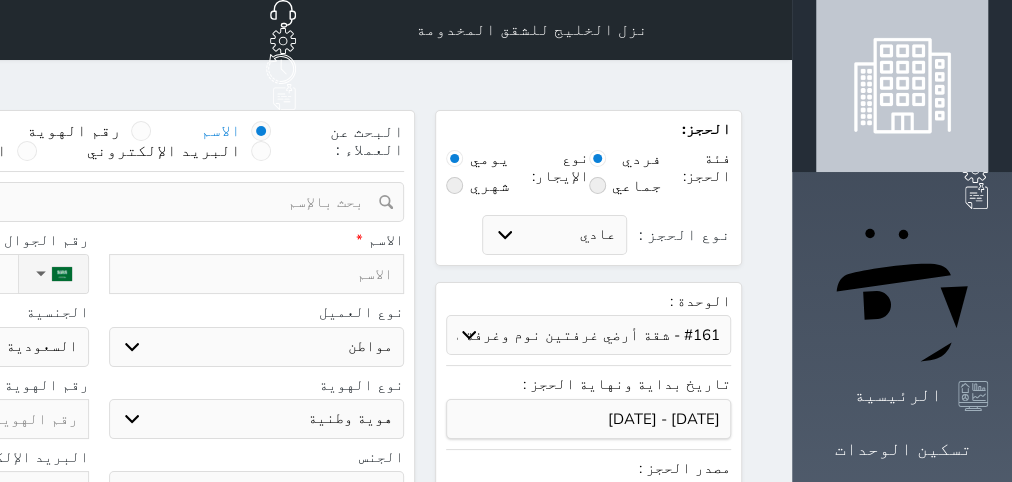select 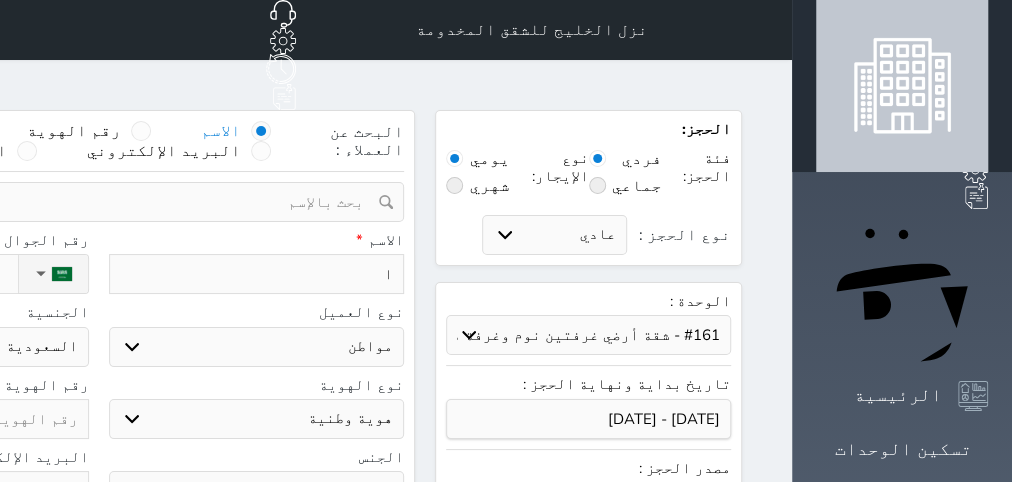 type on "اب" 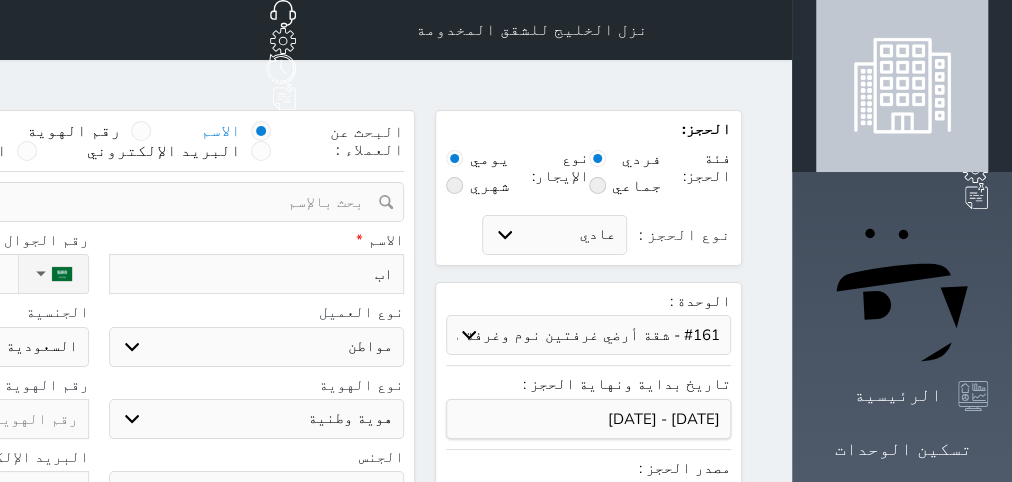 type on "ابر" 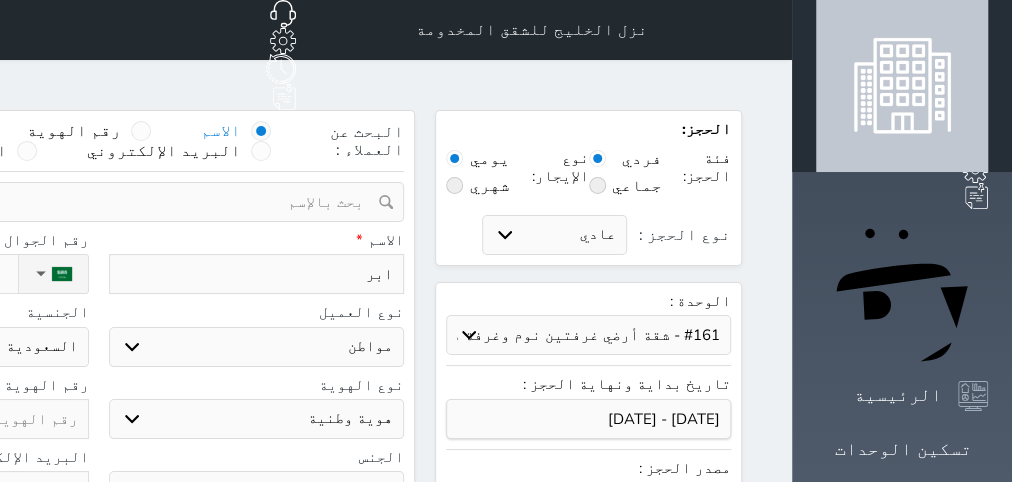 type on "ابرا" 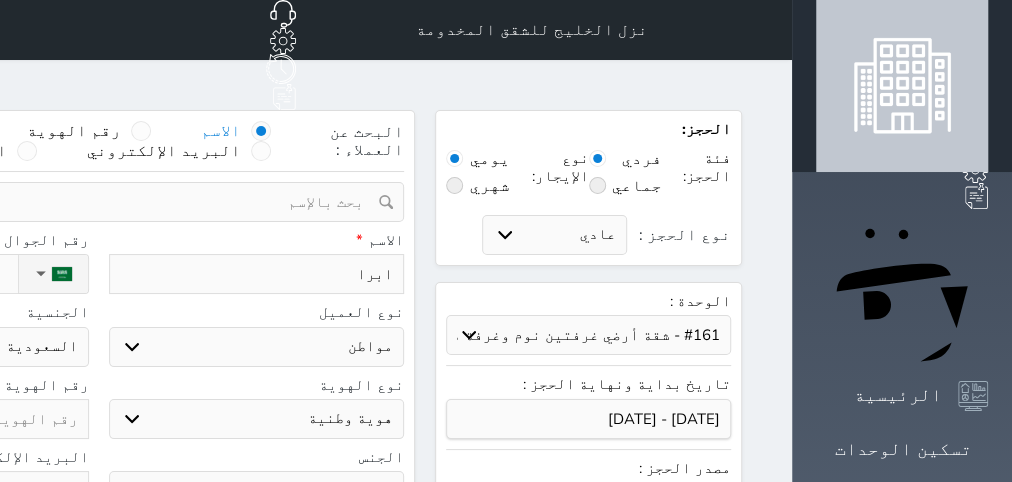 type on "ابراه" 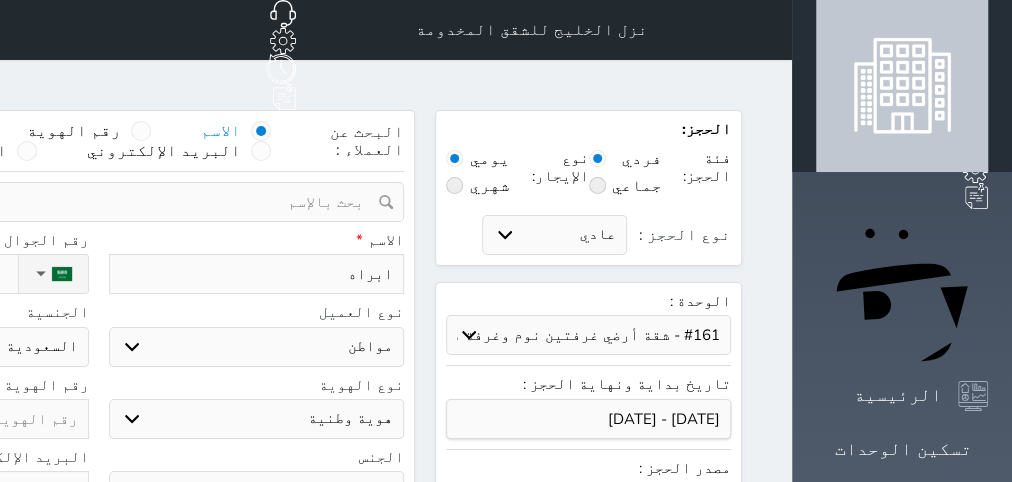 type on "[PERSON_NAME]" 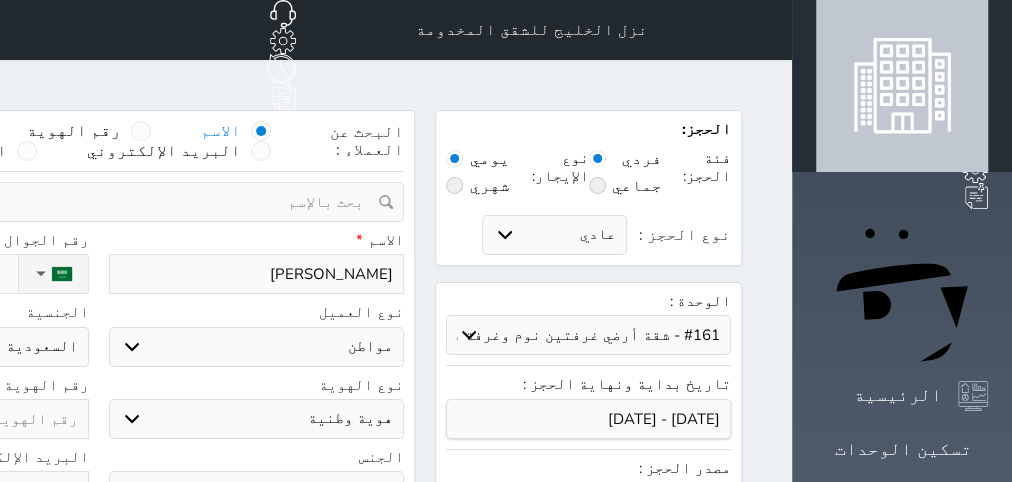 type on "[PERSON_NAME]" 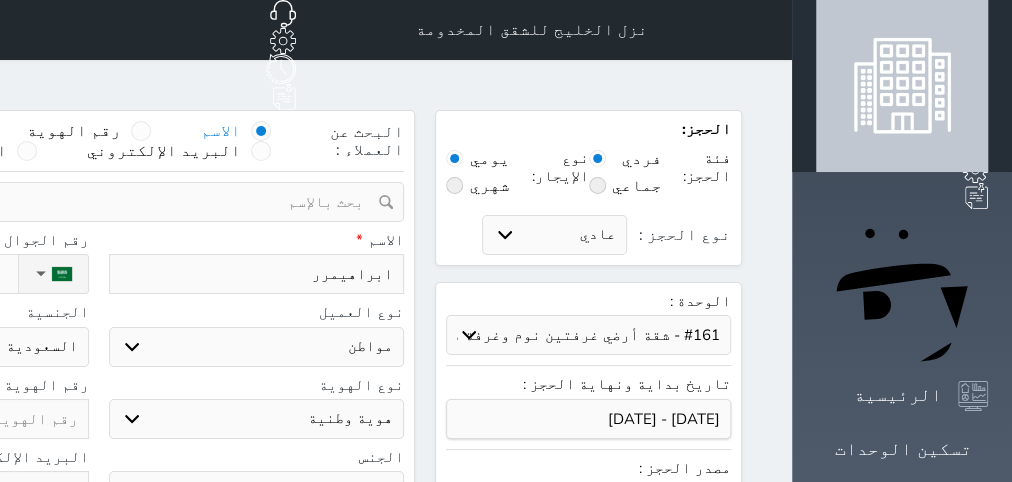 type on "ابراهيمررر" 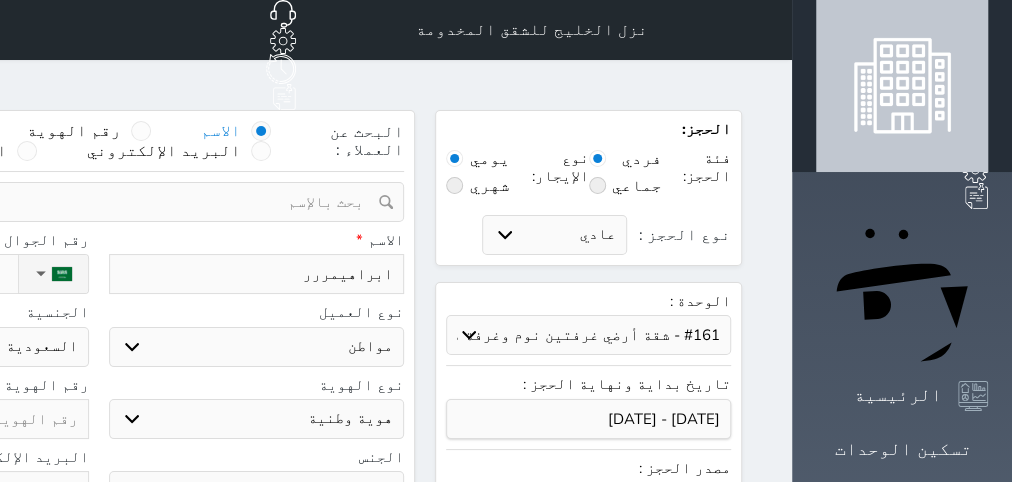 type on "ابراهيمرررر" 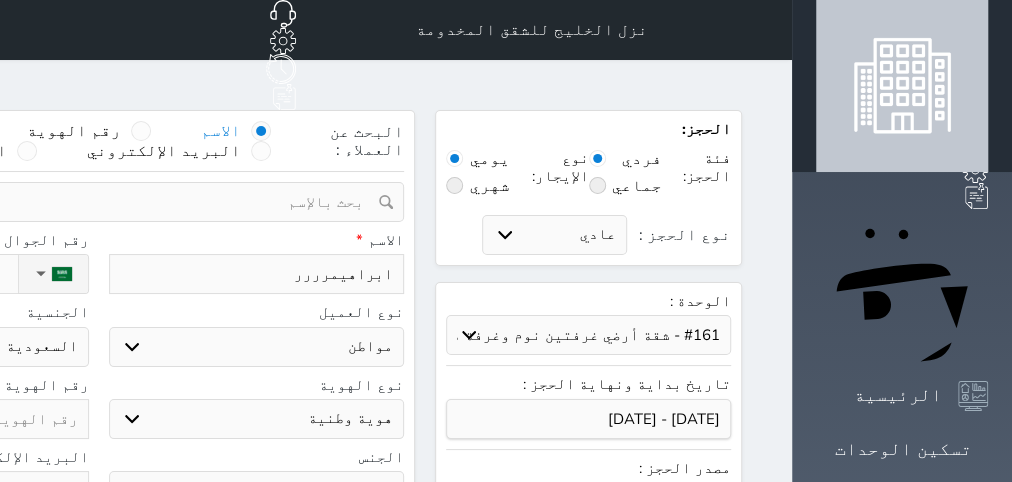 type on "ابراهيمررررر" 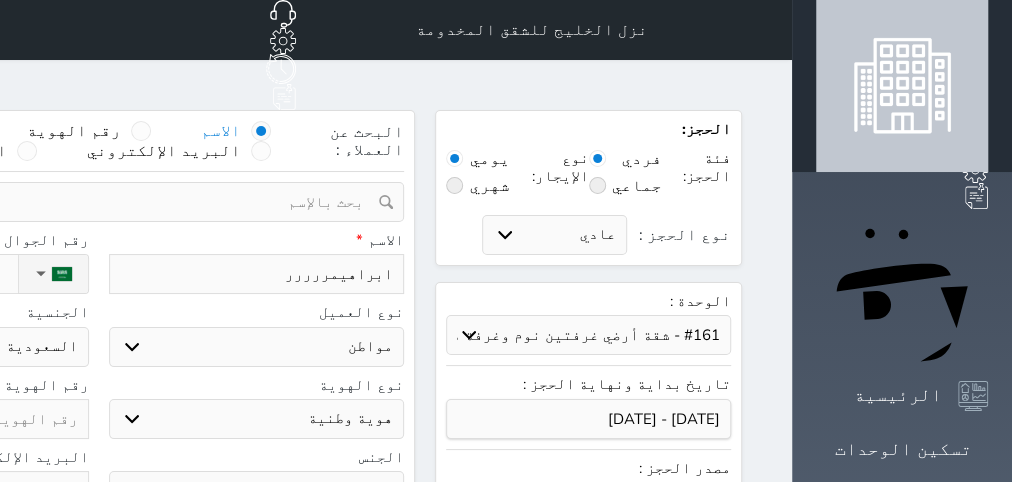 type on "ابراهيمرررررر" 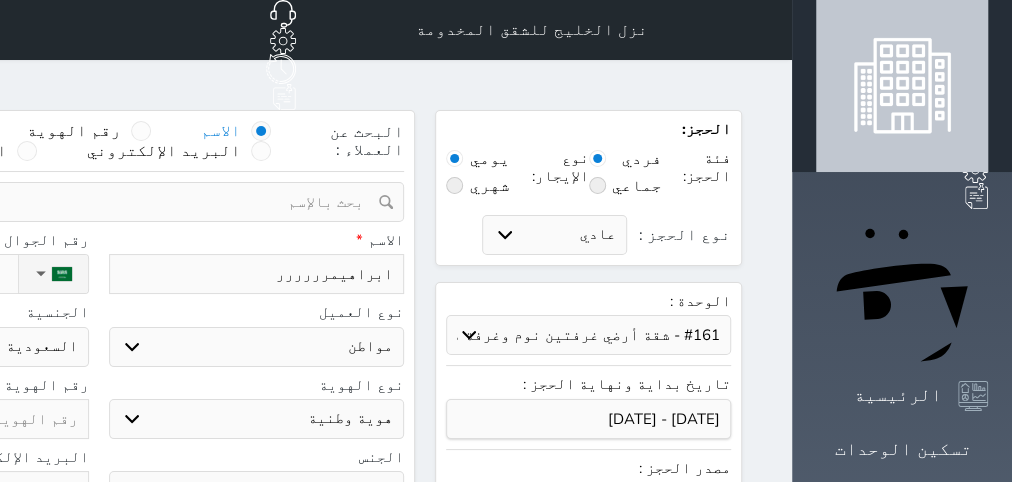 select 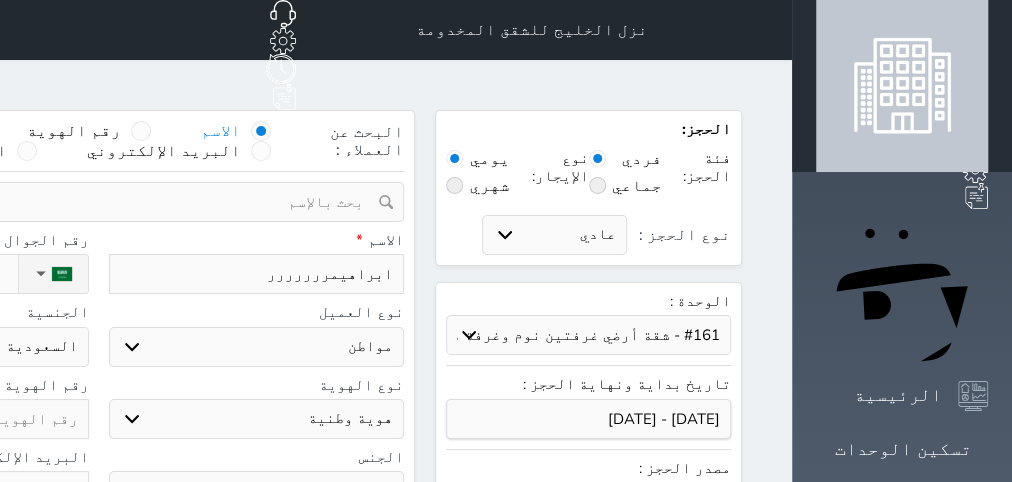 type on "ابراهيمرررررررر" 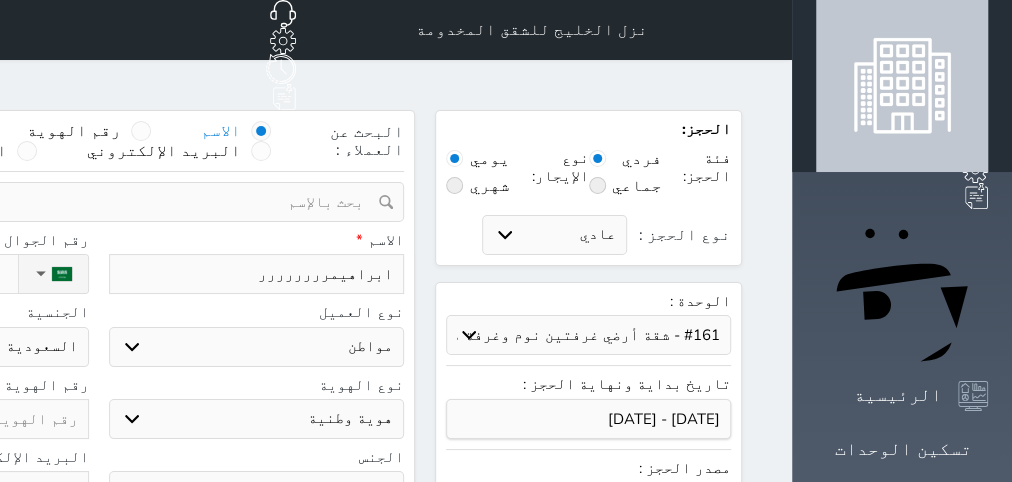 type on "ابراهيمررررررررر" 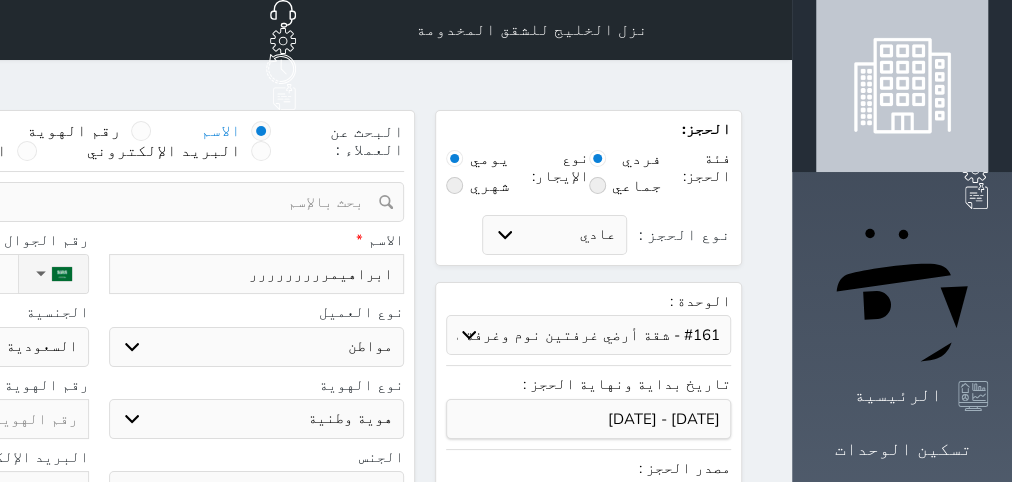 type on "ابراهيمرررررررررر" 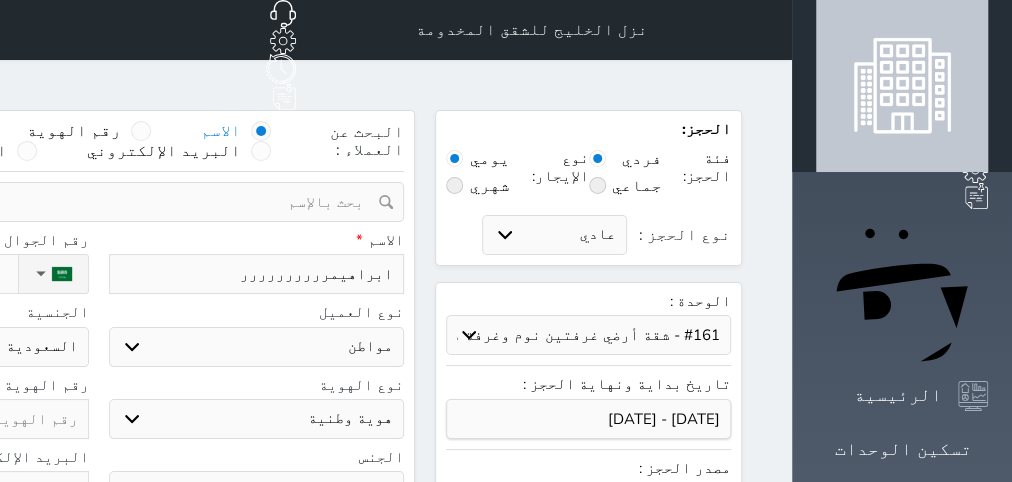 type on "ابراهيمررررررررررر" 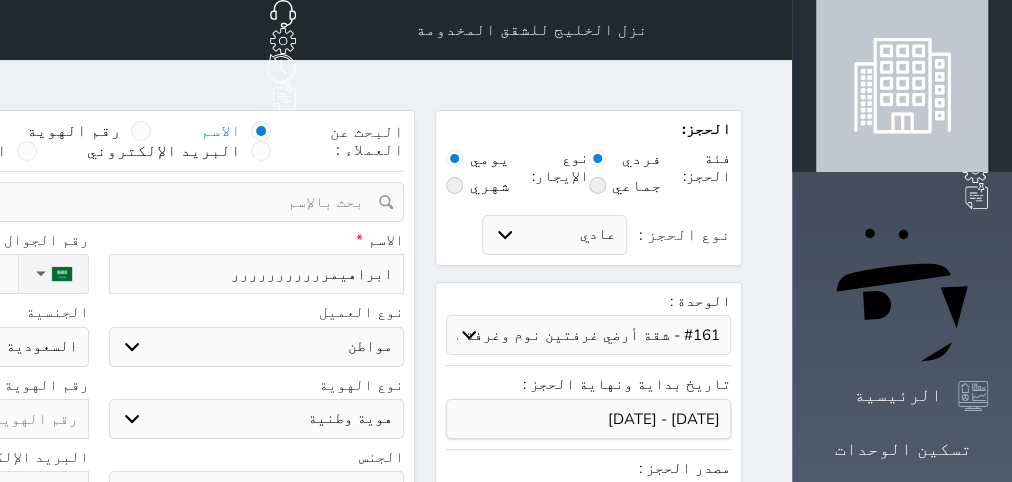 type on "ابراهيمرررررررررررر" 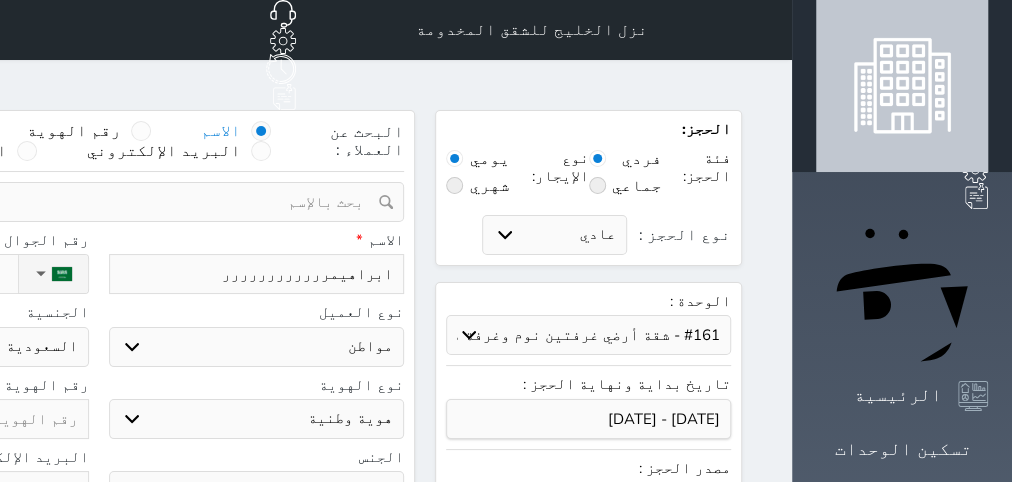 type on "ابراهيمررررررررررررر" 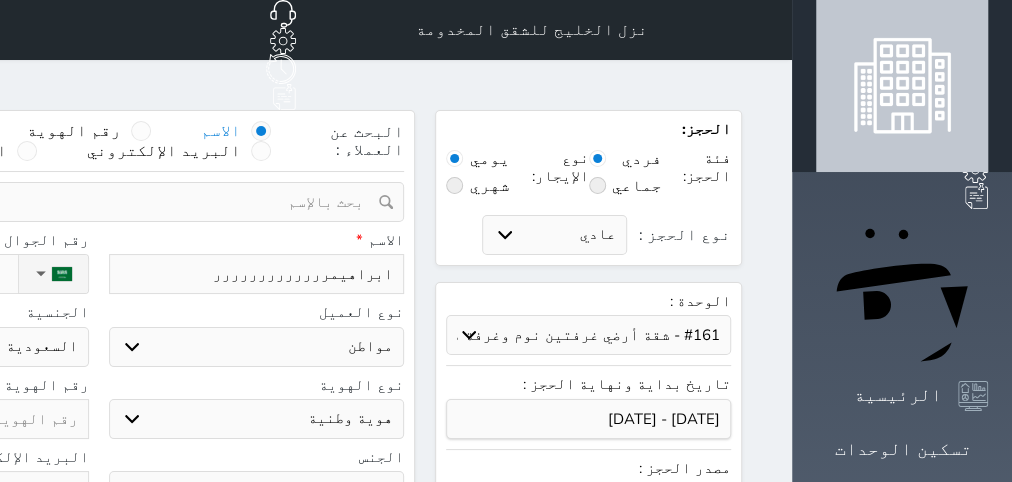 type on "ابراهيمرررررررررررررر" 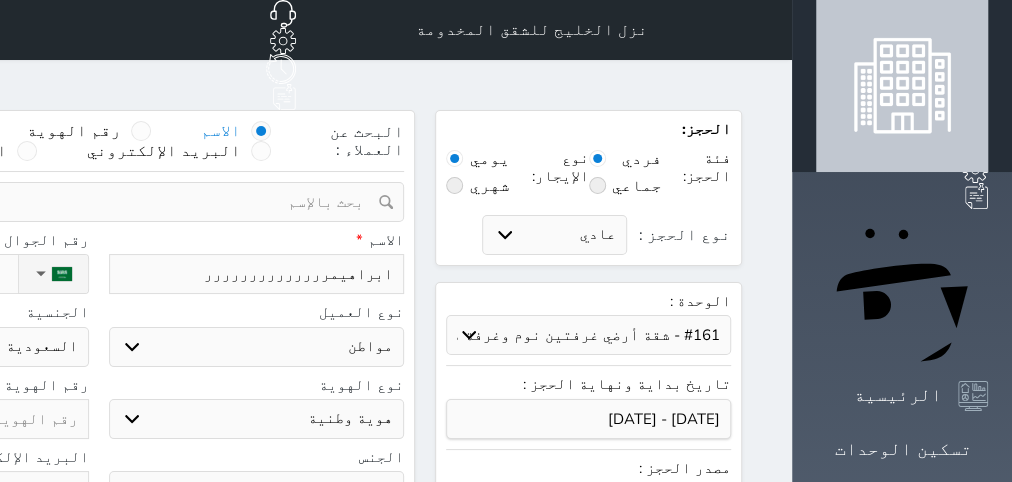 type on "ابراهيمررررررررررررررر" 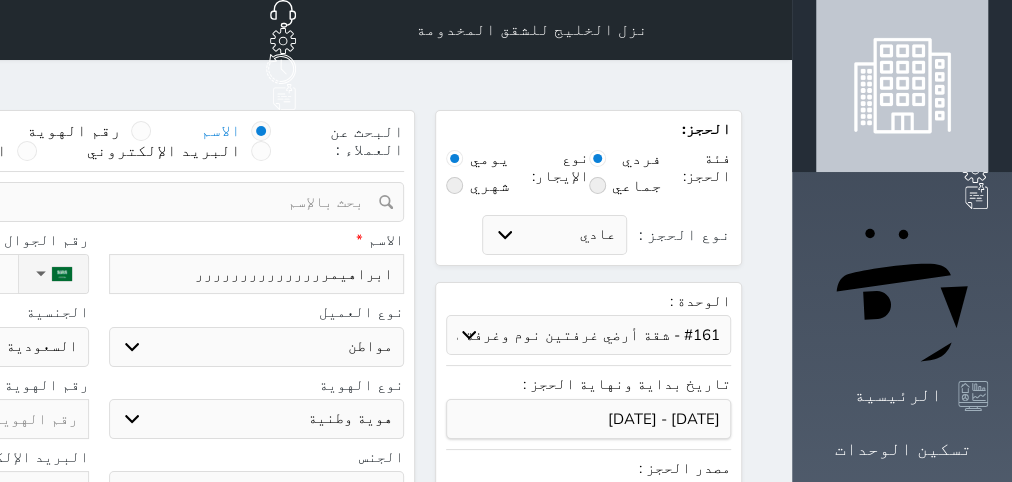 select 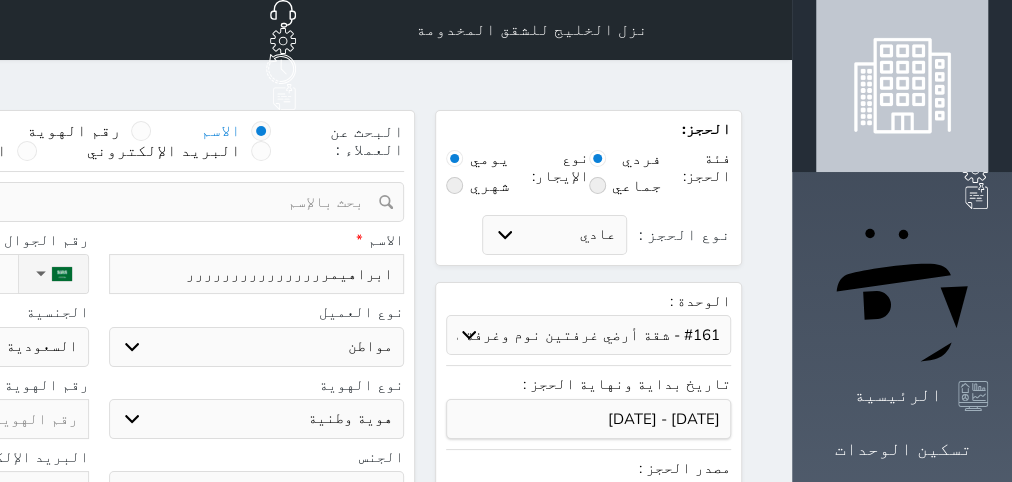 type on "ابراهيمررررررررررررررررر" 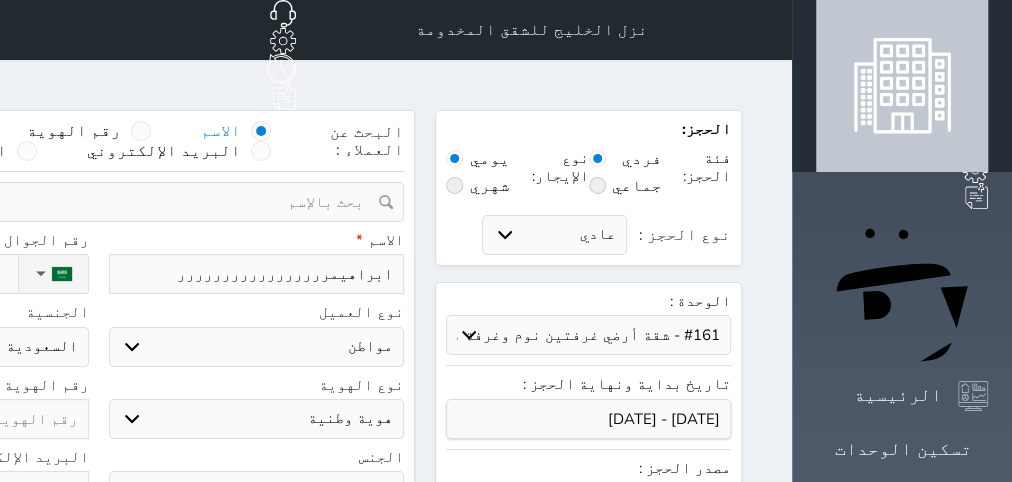 type on "ابراهيمرررررررررررررررررر" 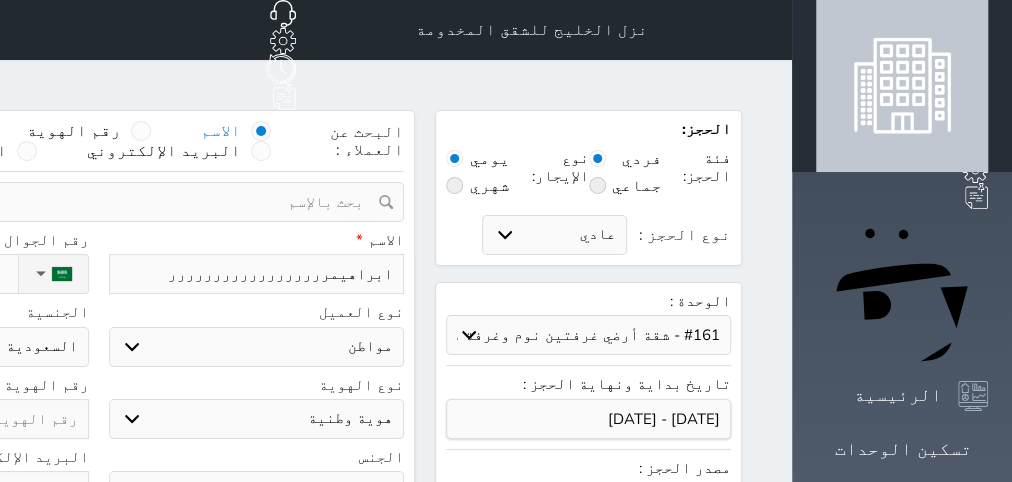 select 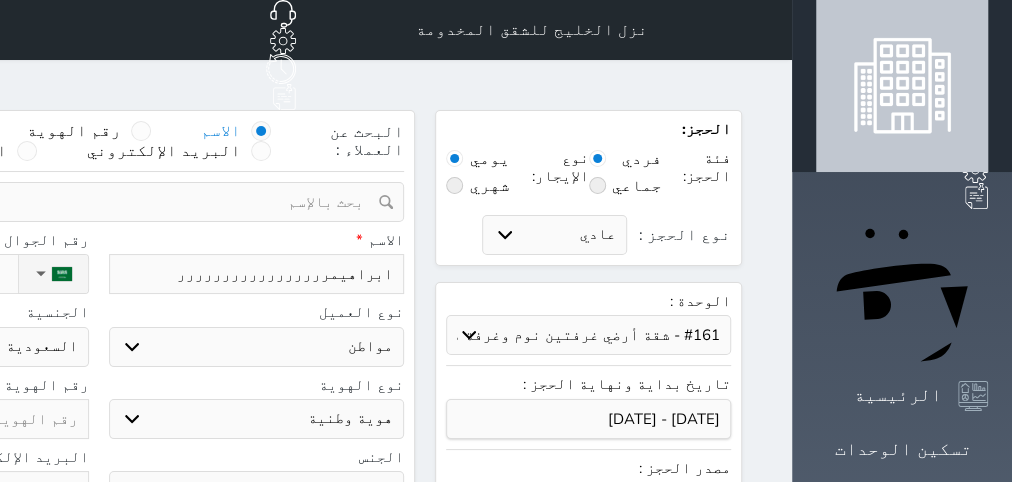 type on "ابراهيمرررررررررررررررر" 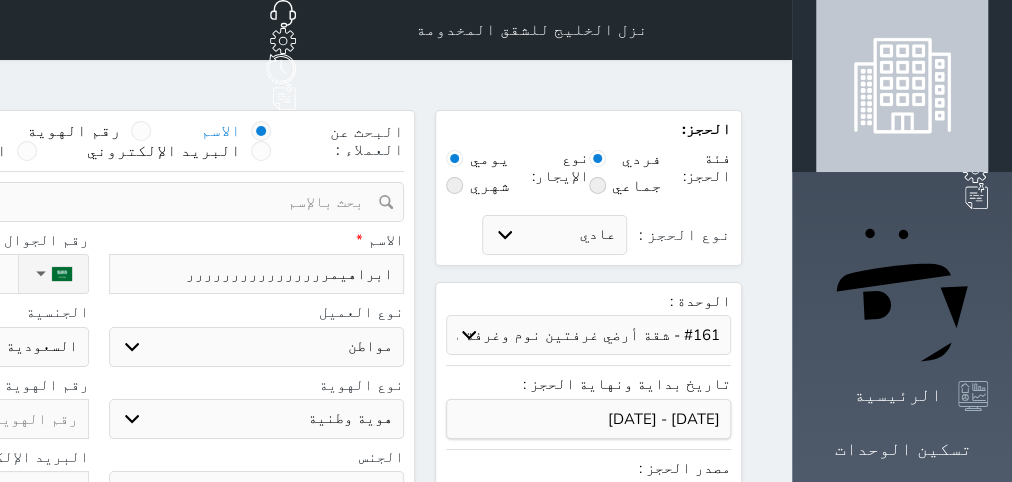 type on "ابراهيمررررررررررررررر" 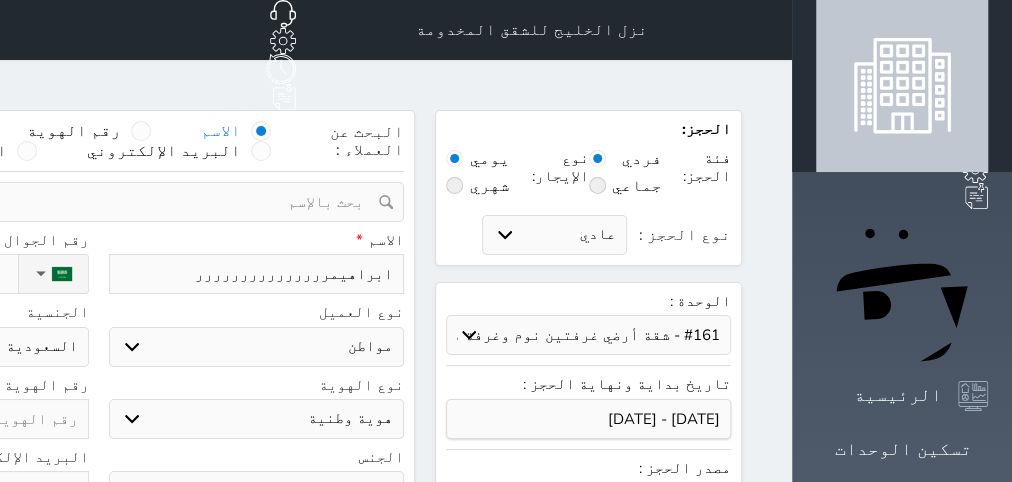 type on "ابراهيمرررررررررررررررر" 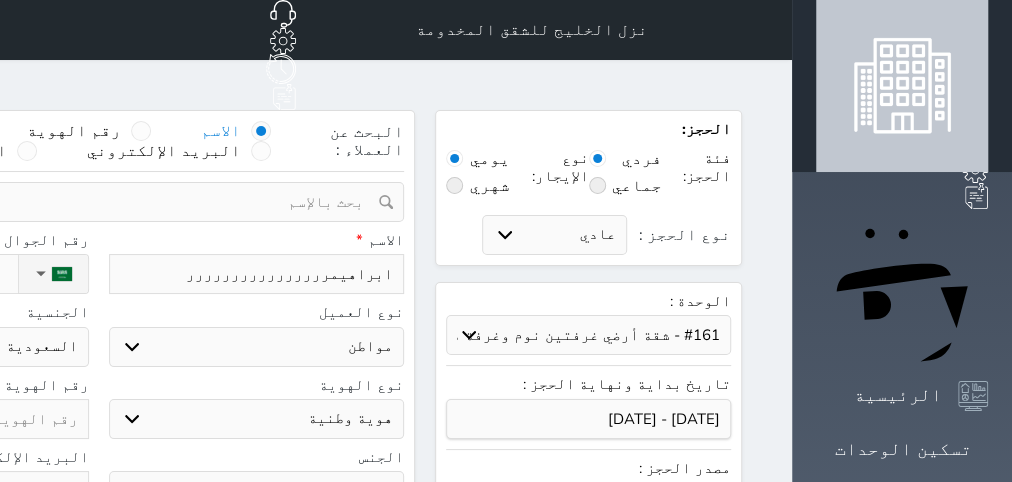 select 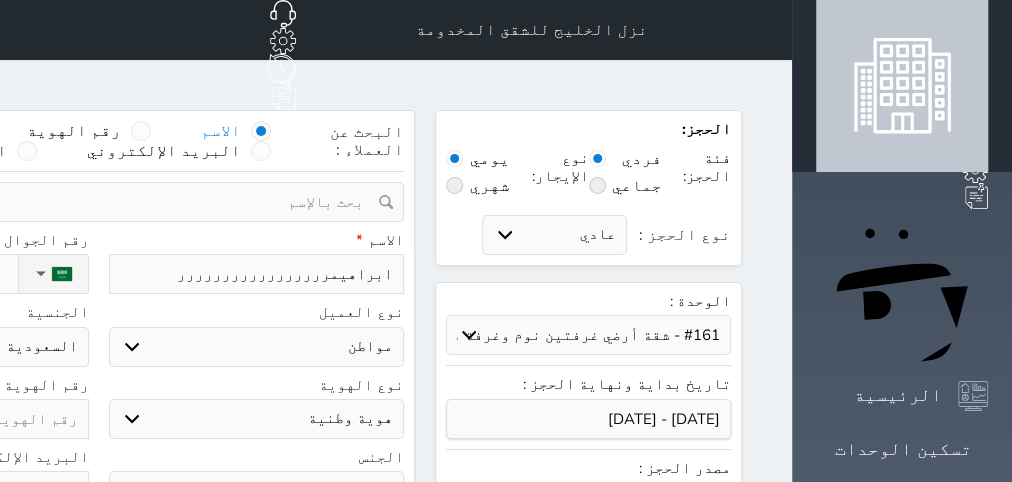 type on "ابراهيمرررررررررررررررررر" 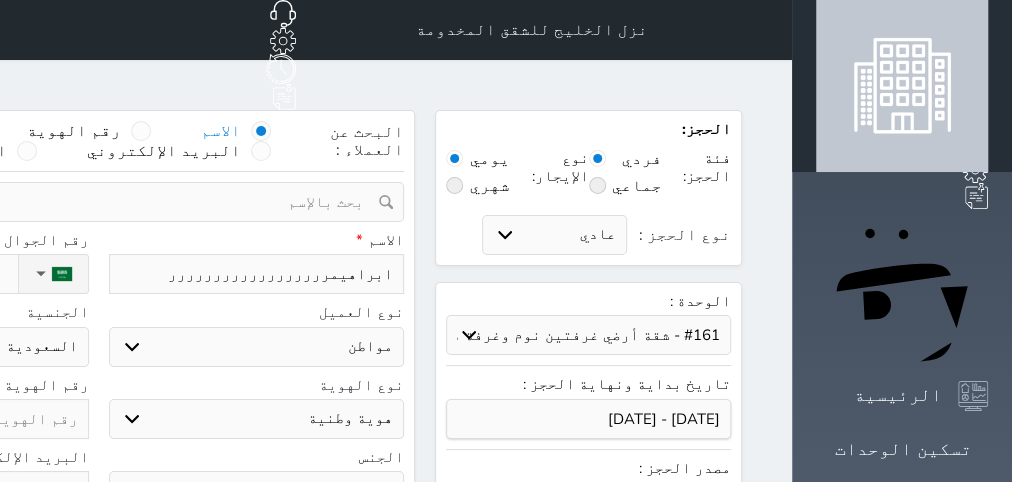 type on "ابراهيمررررررررررررررررررر" 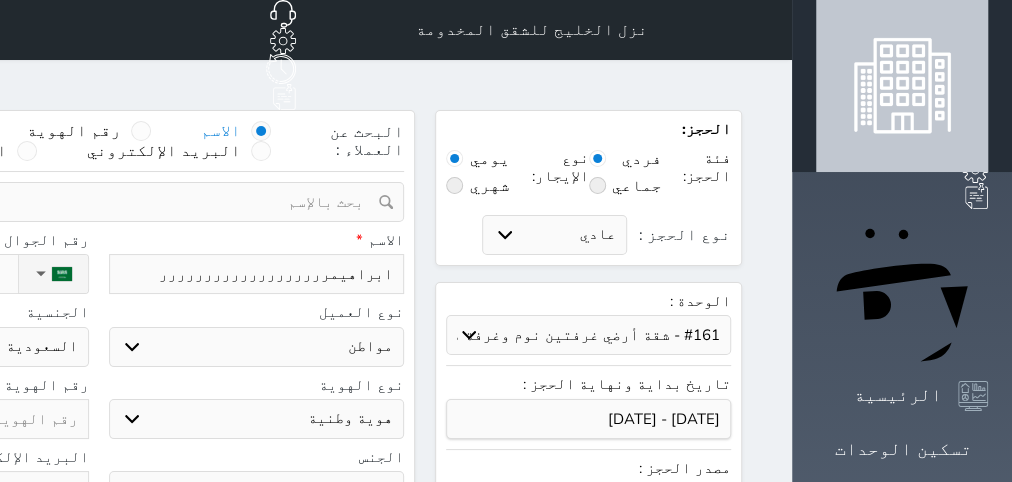 type on "ابراهيمرررررررررررررررررر" 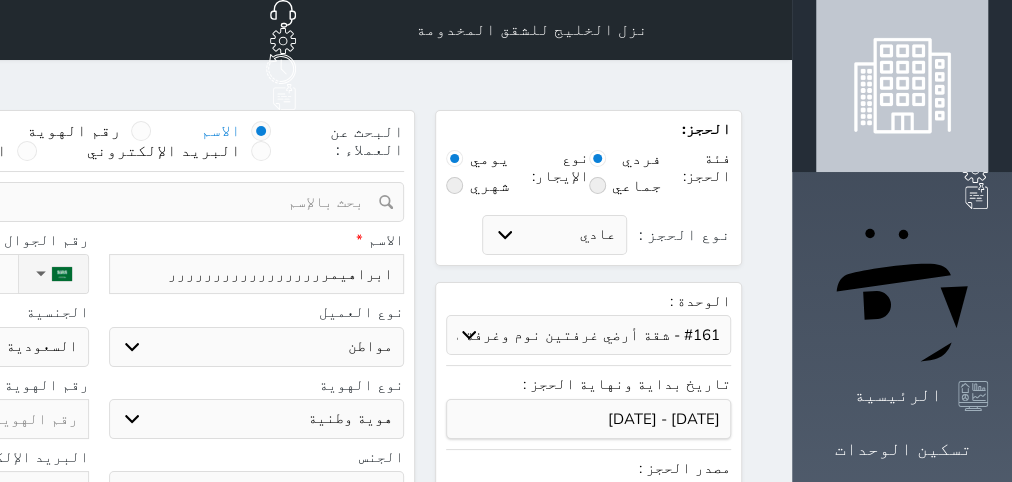 select 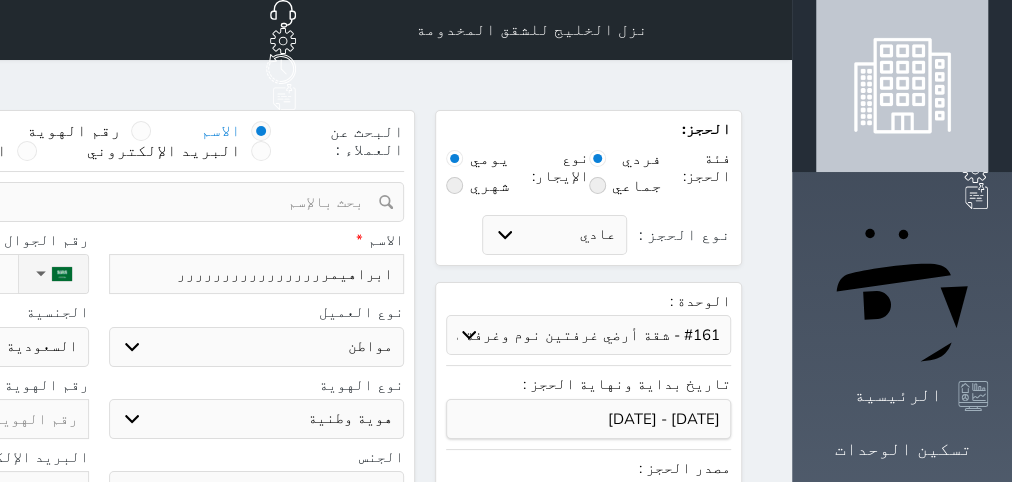 type on "ابراهيمرررررررررررررررر" 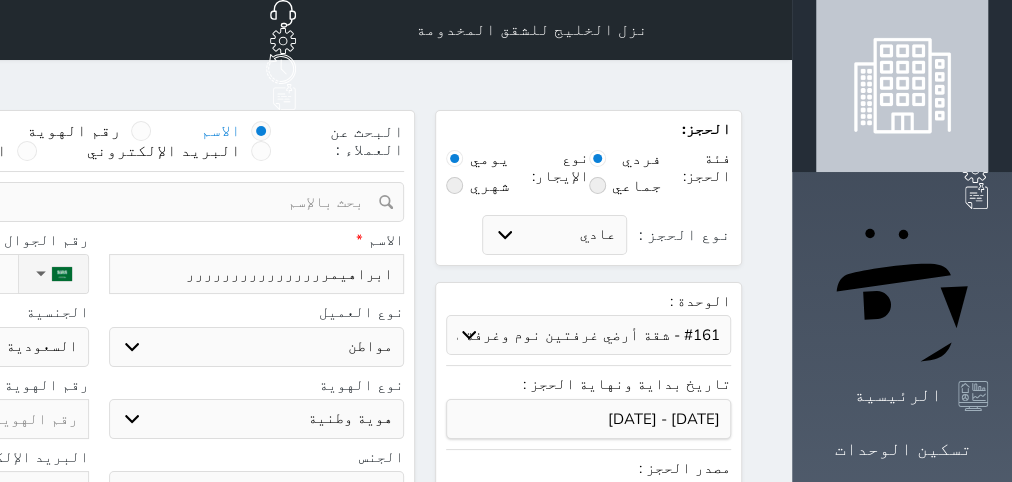 type on "ابراهيمررررررررررررررر" 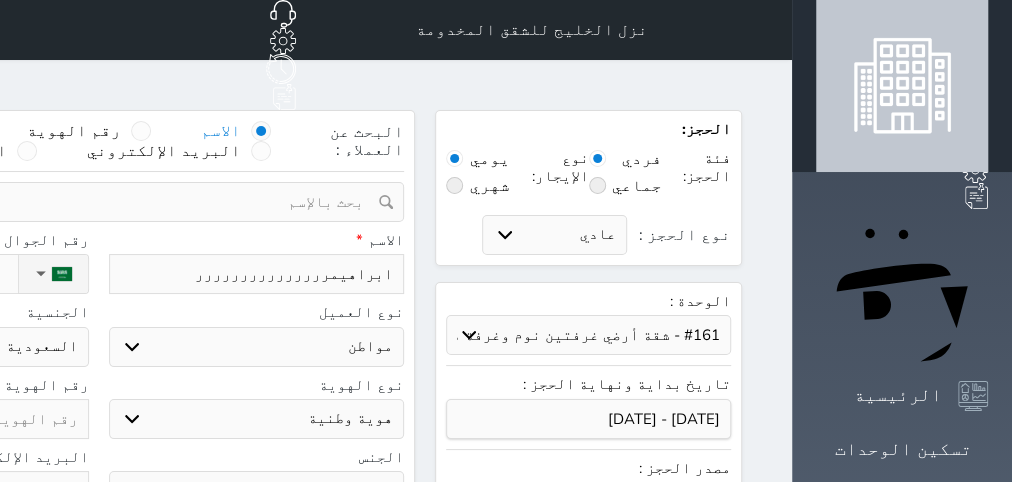 type on "ابراهيمرررررررررررررر" 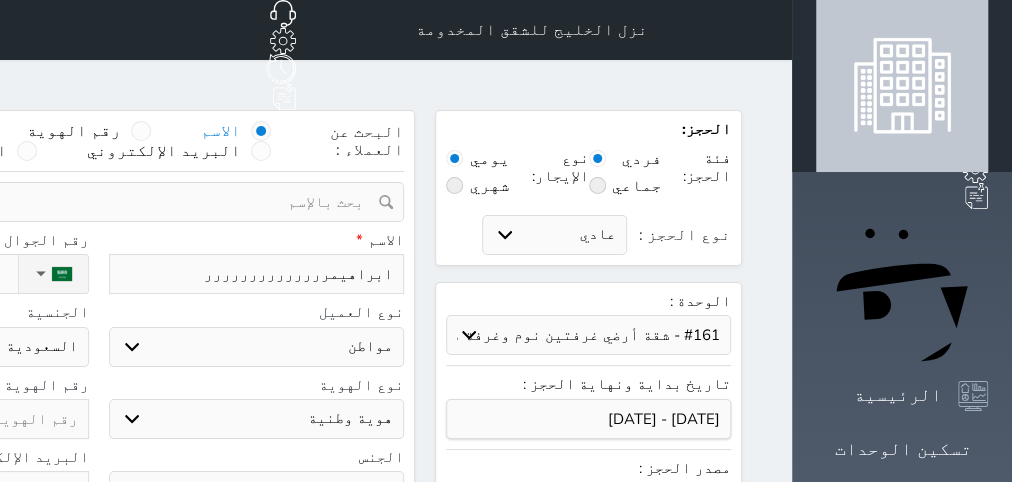 type on "ابراهيمررررررررررررر" 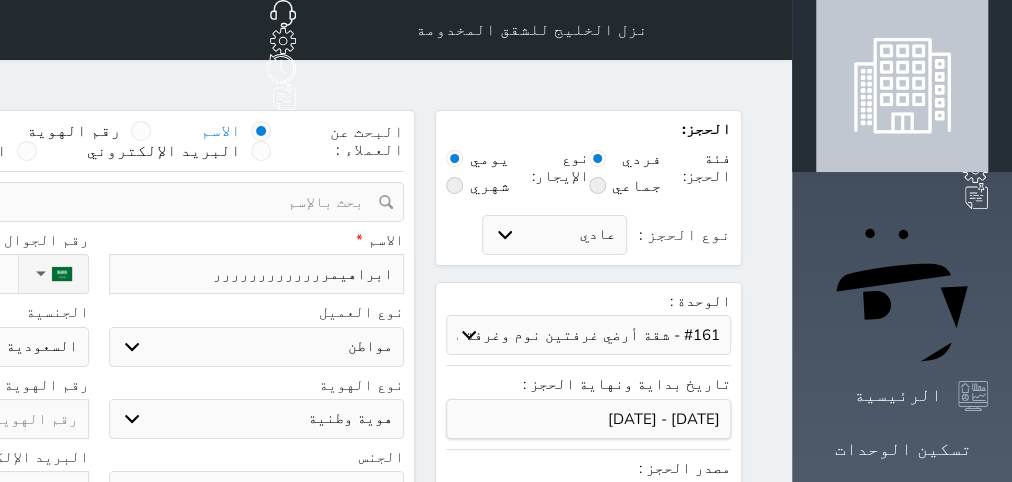 type on "ابراهيمرررررررررررر" 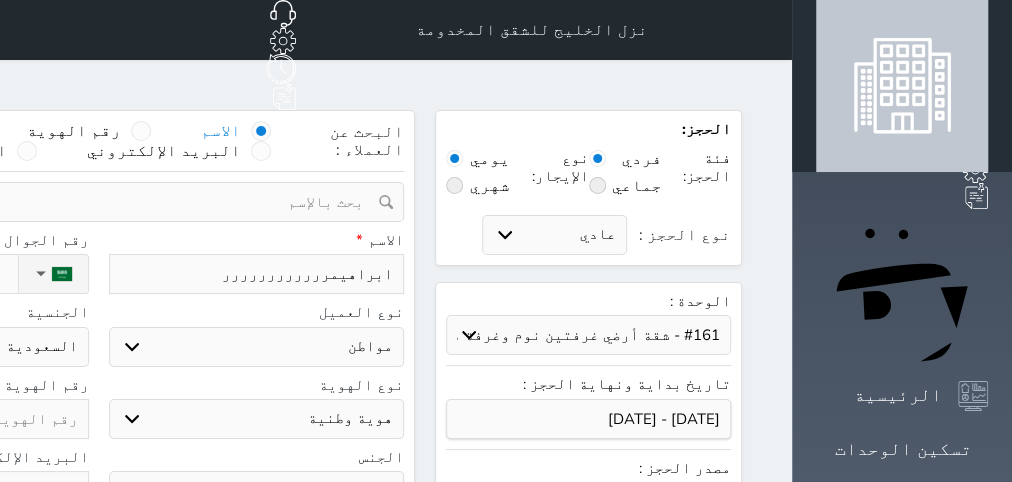 type on "ابراهيمررررررررررر" 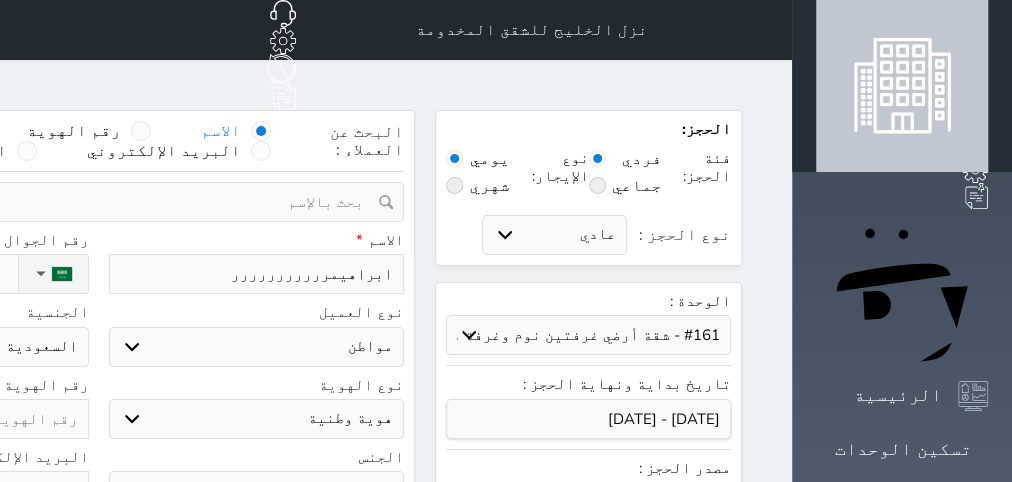 type on "ابراهيمرررررررررر" 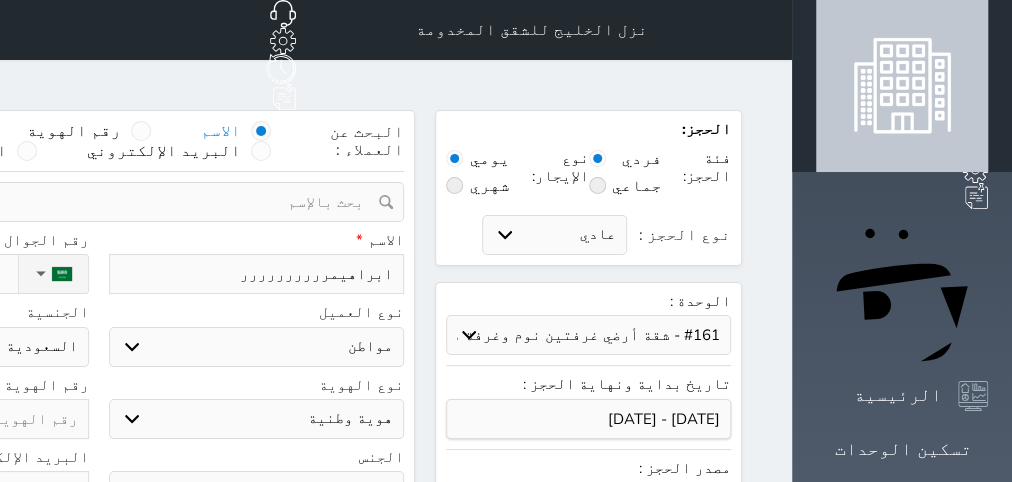 type on "ابراهيمررررررررر" 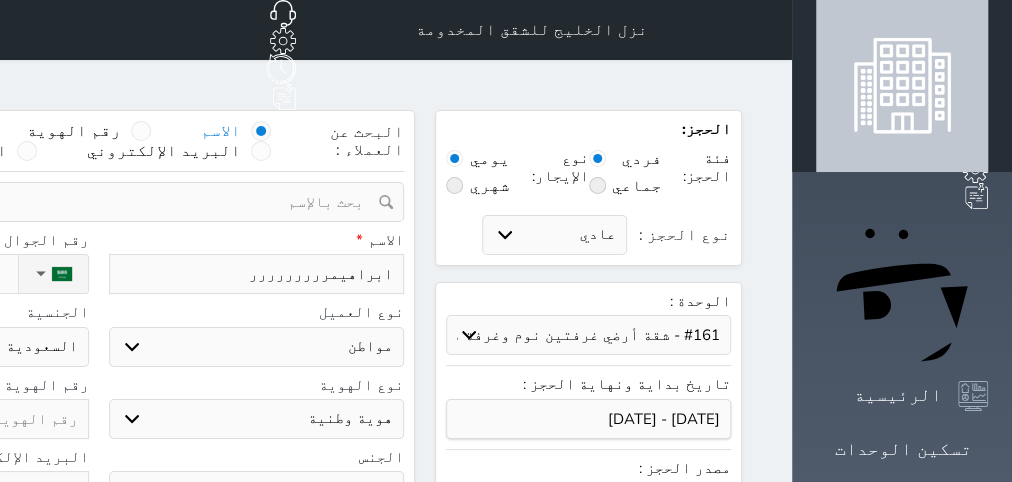 type on "ابراهيمرررررررر" 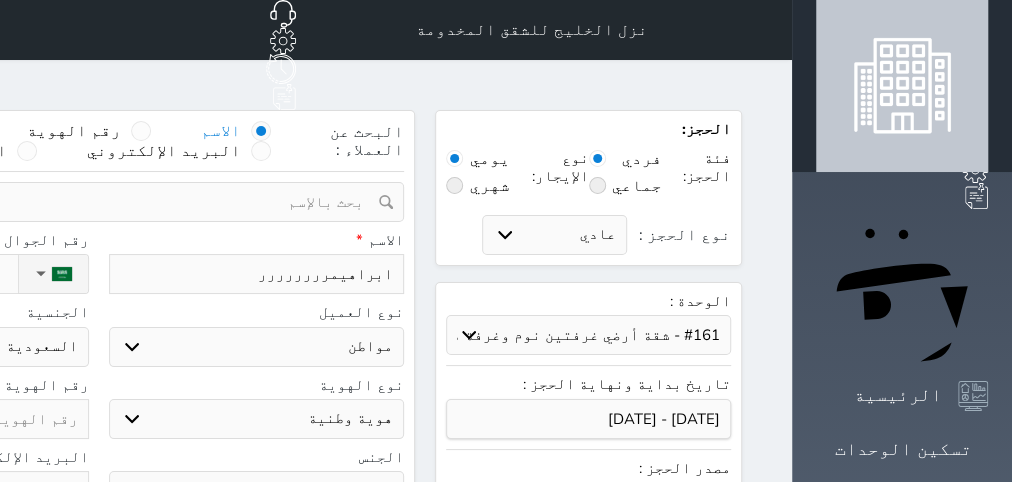 type on "ابراهيمررررررر" 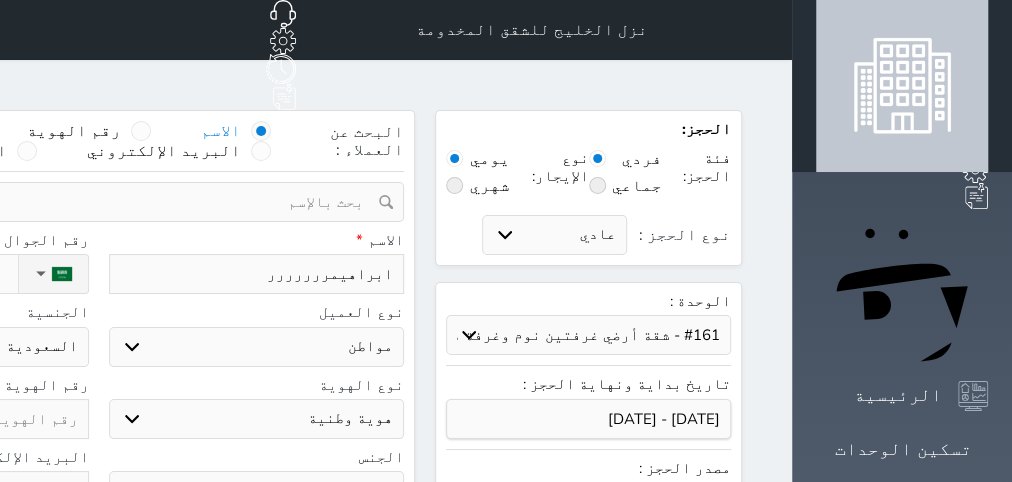 type on "ابراهيمرررررر" 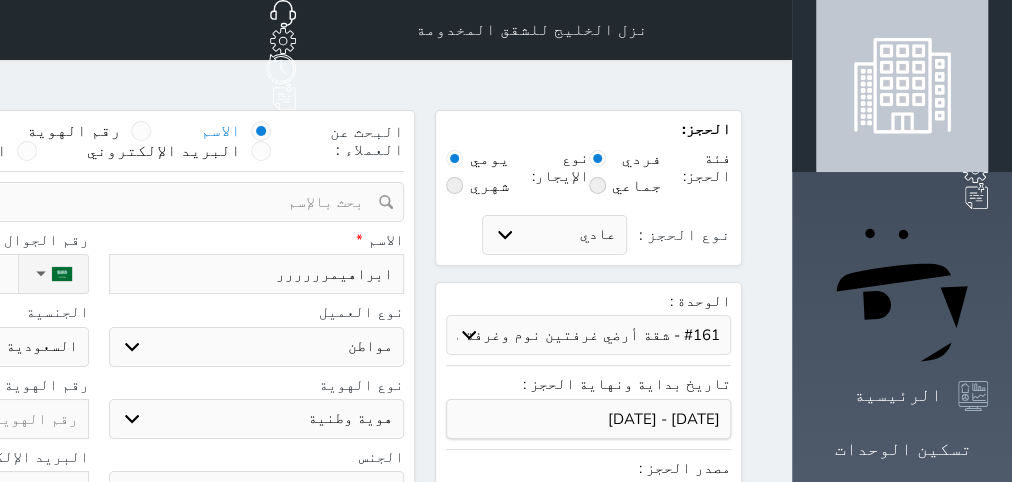 type on "ابراهيمررررر" 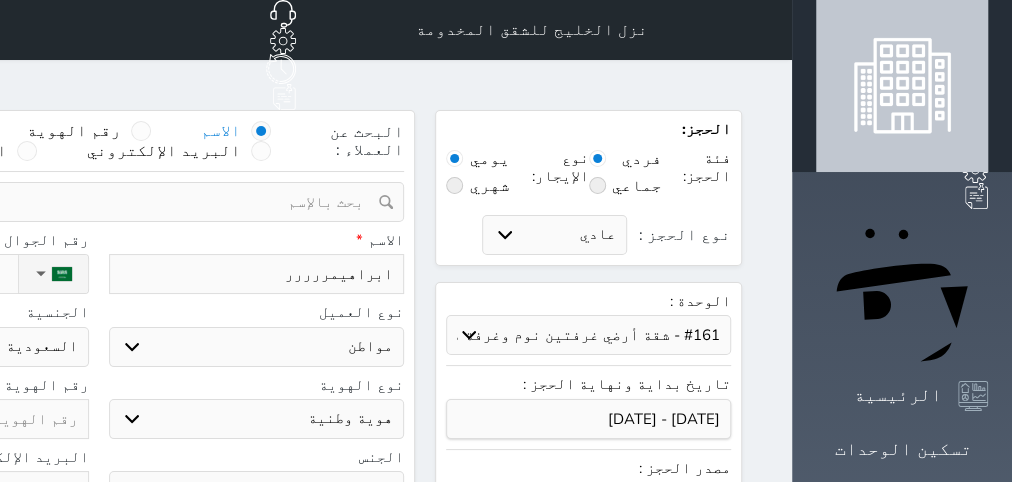 type on "ابراهيمرررر" 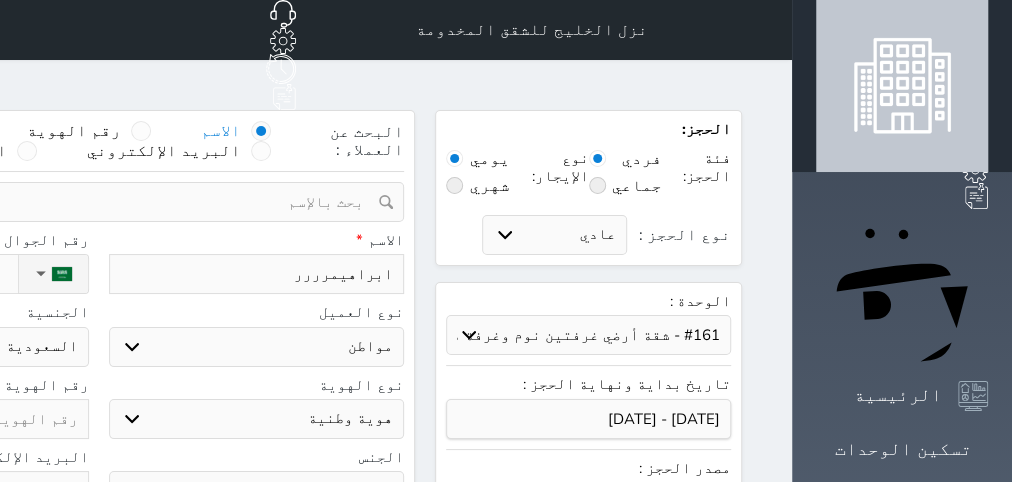 type on "ابراهيمررر" 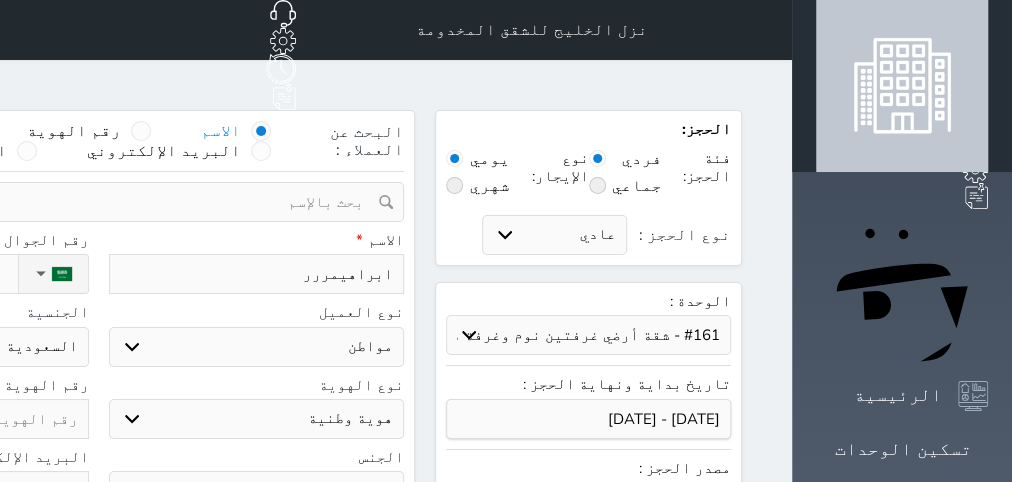 type on "ابراهيمرر" 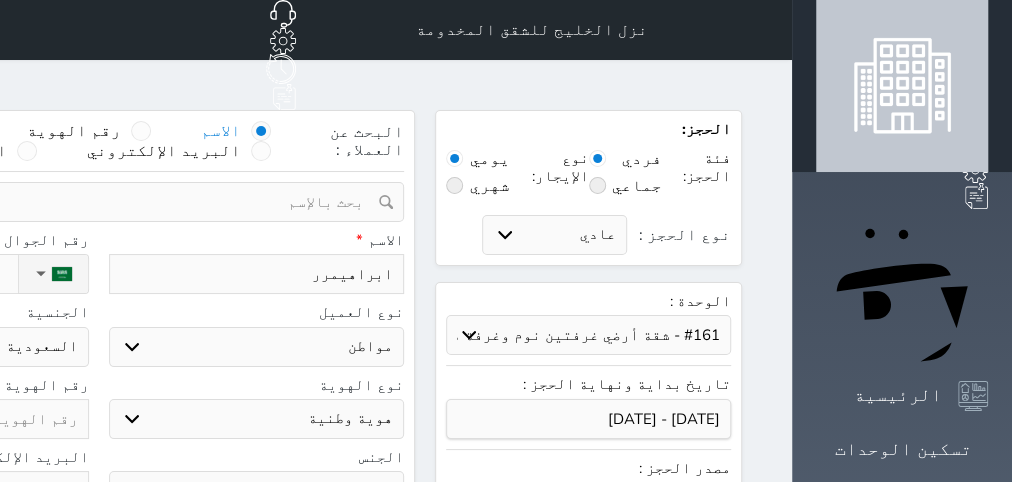 select 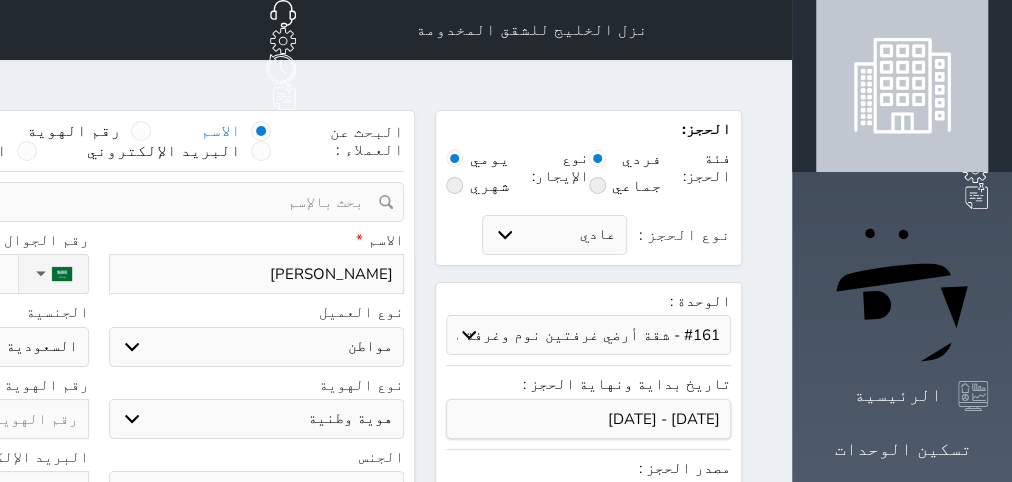 type on "[PERSON_NAME]" 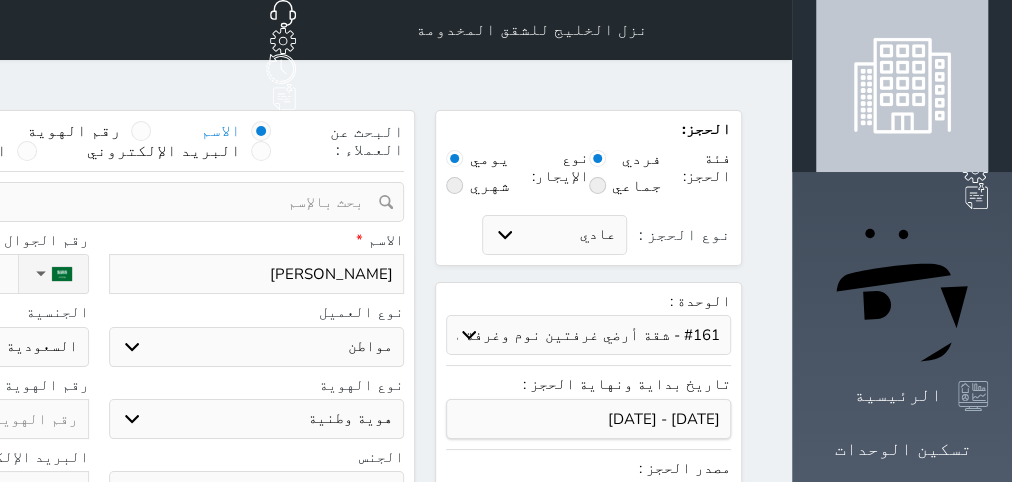 type on "[PERSON_NAME]" 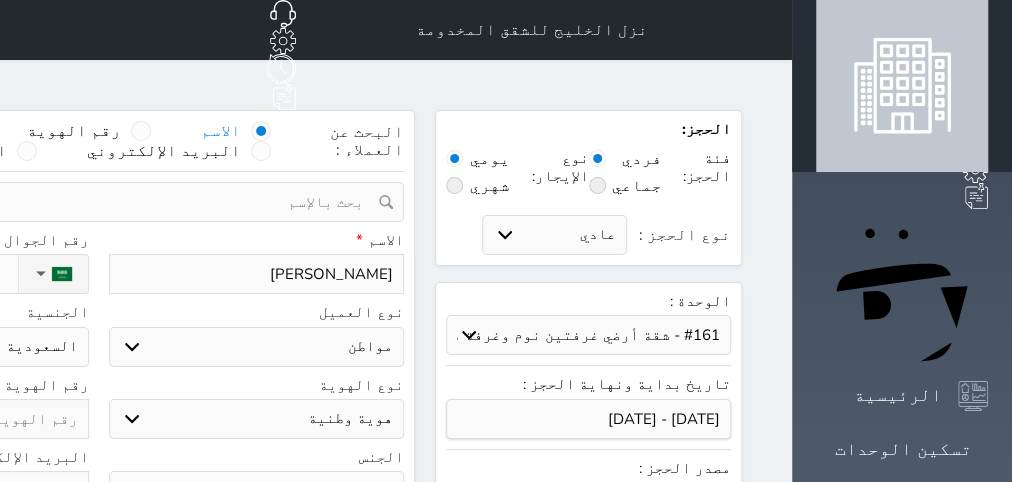 select 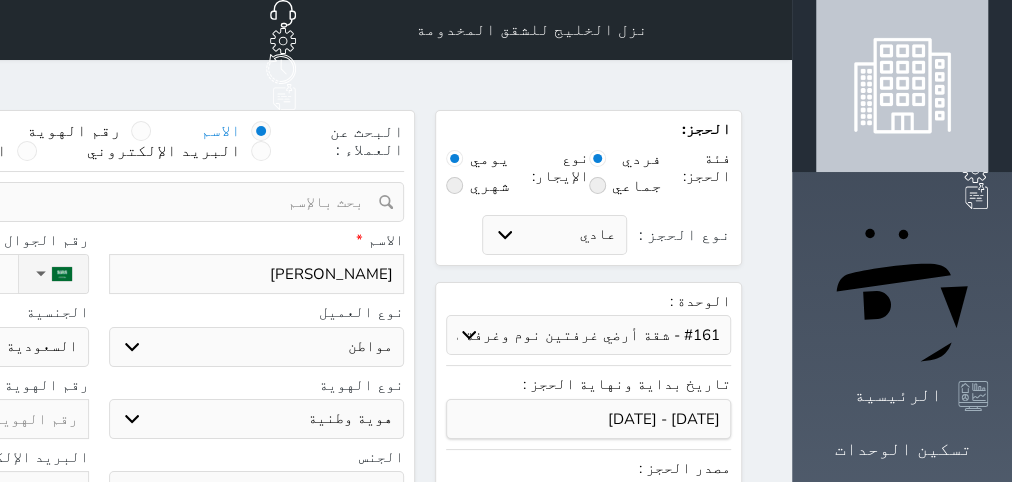 type on "[PERSON_NAME]" 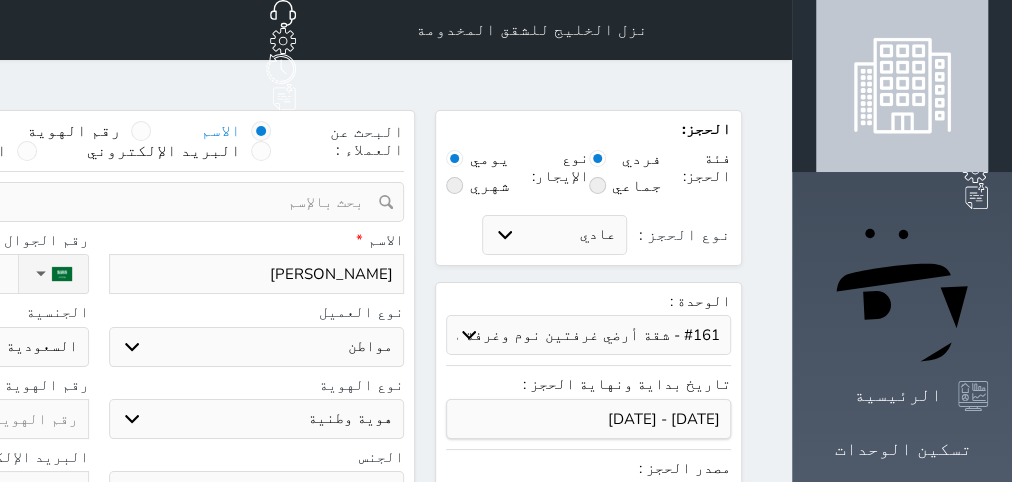 type on "[PERSON_NAME]" 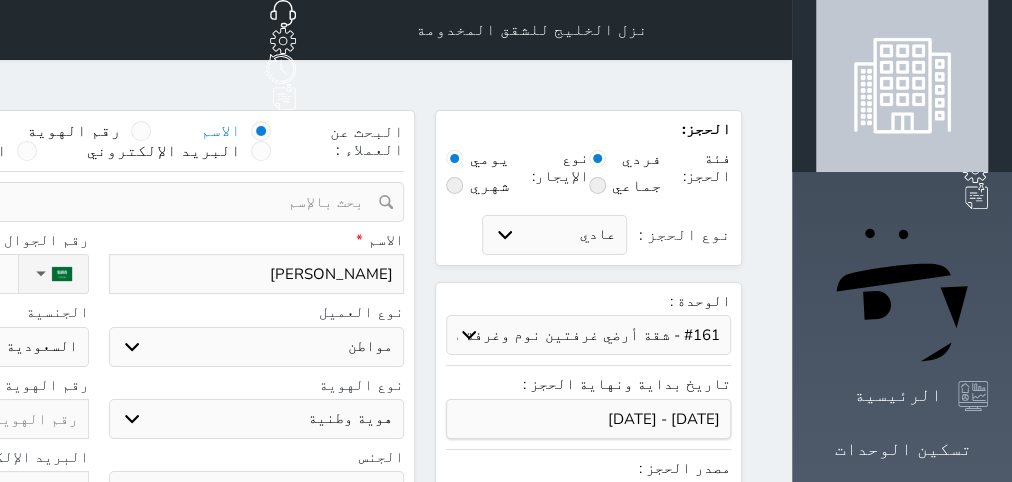 select 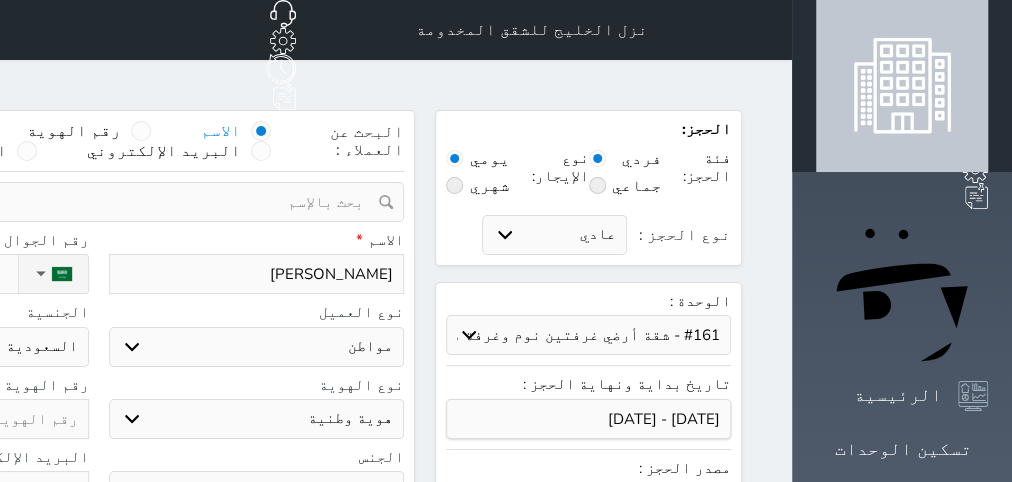 type on "[PERSON_NAME]" 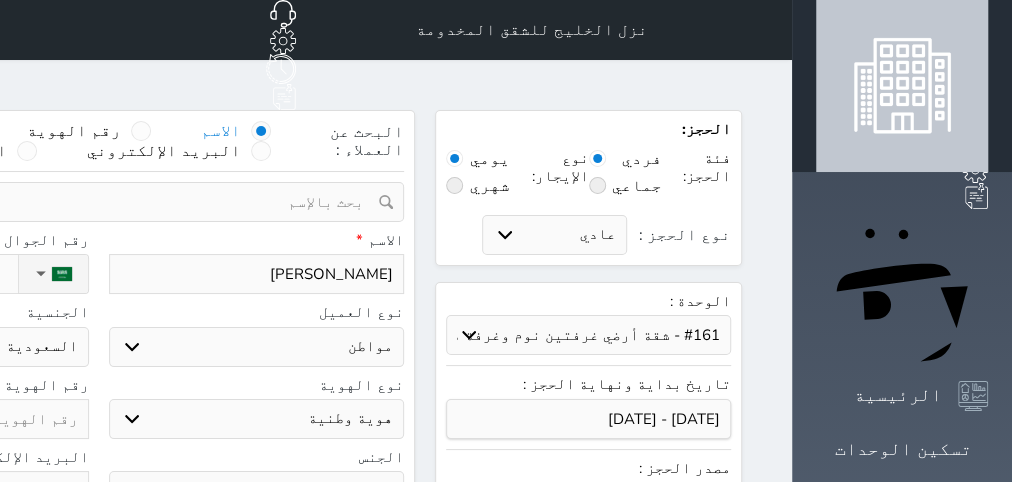 select 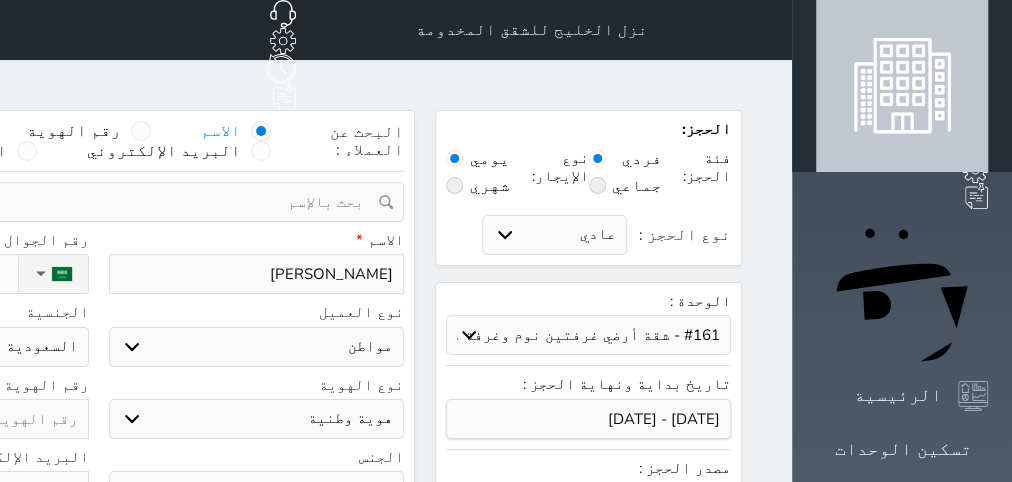 type on "[PERSON_NAME]" 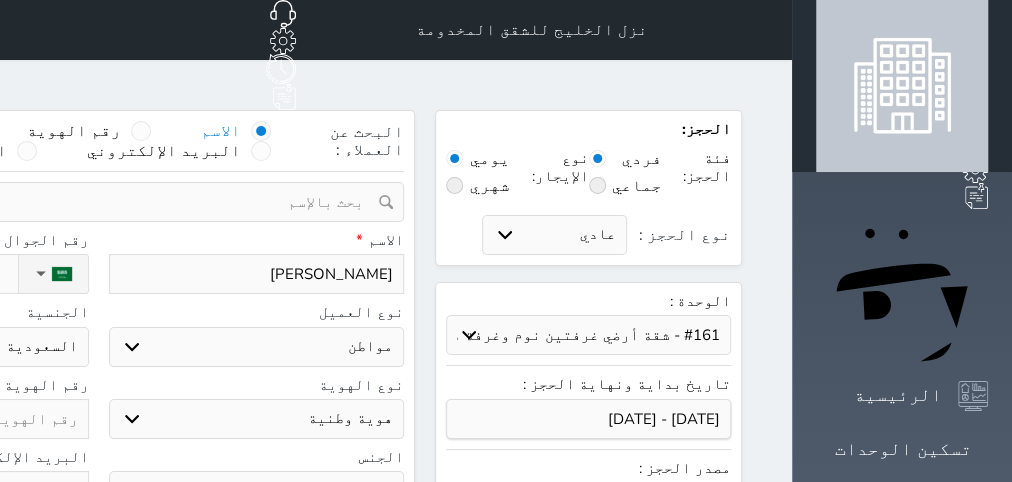 select 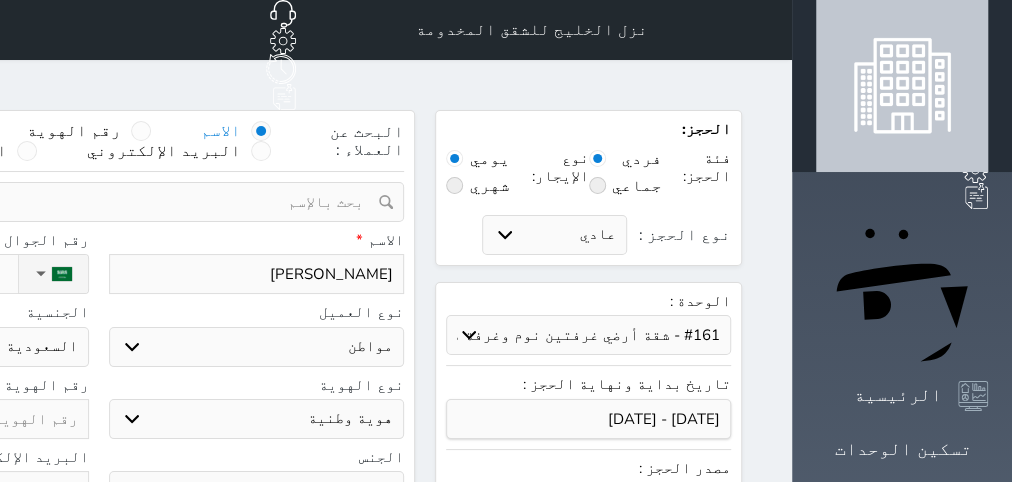 select 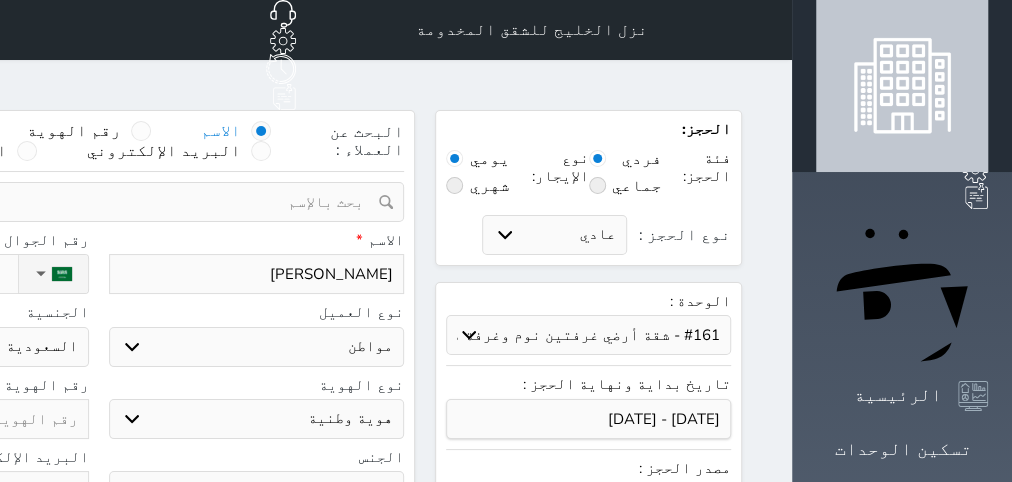 type on "[PERSON_NAME]" 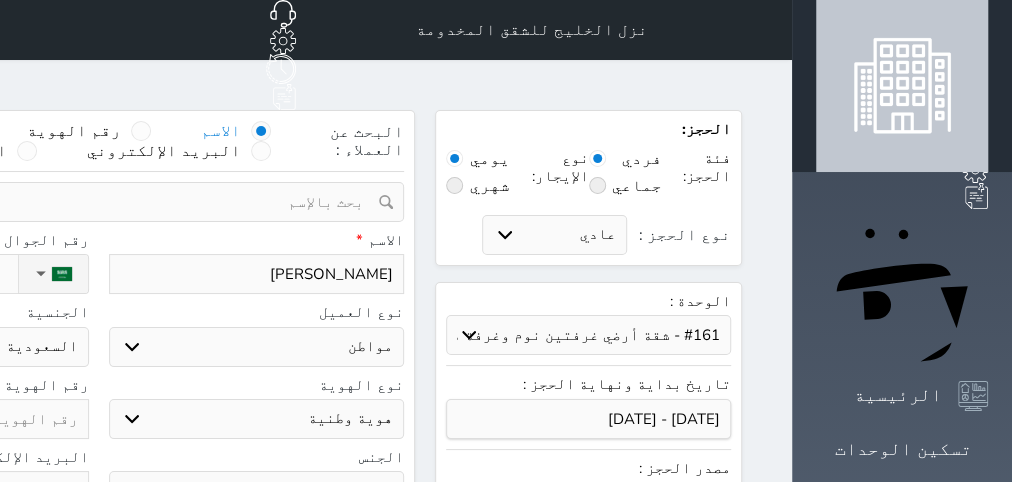 select 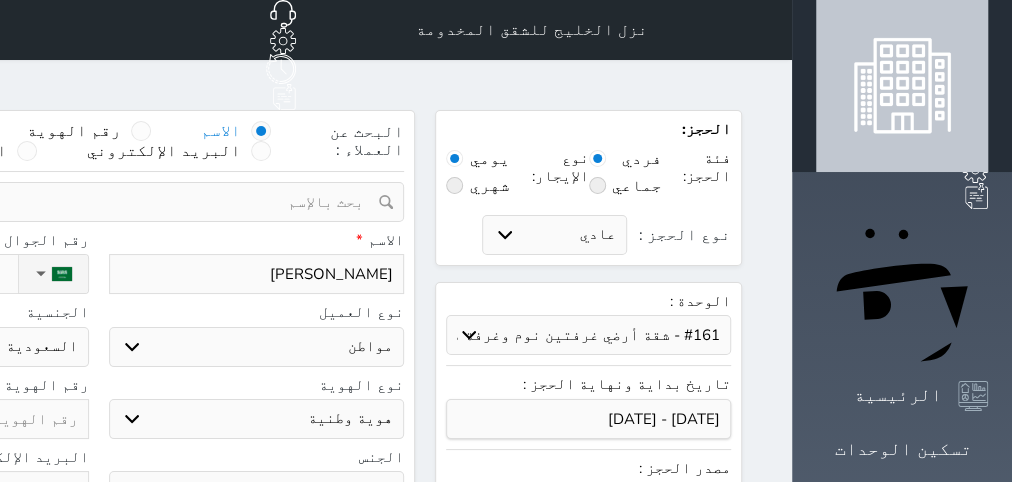type on "[PERSON_NAME]" 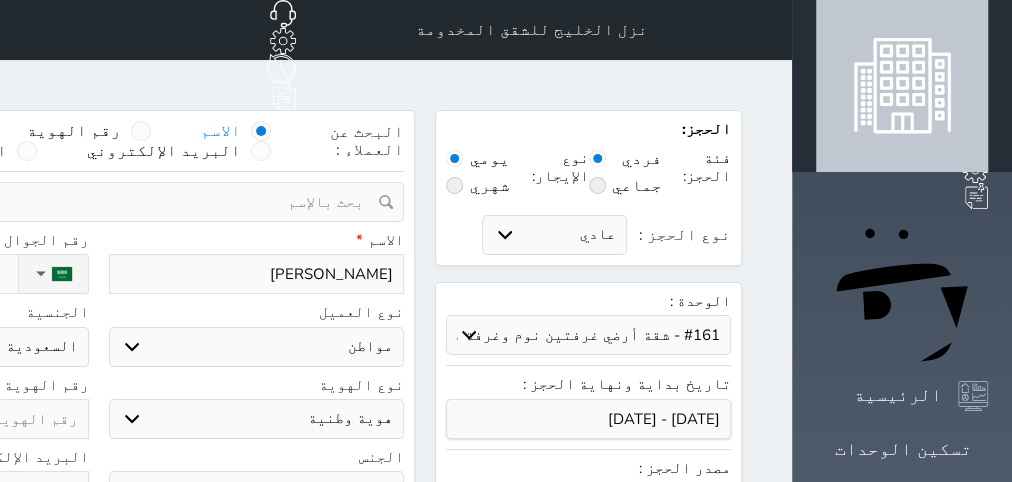 select 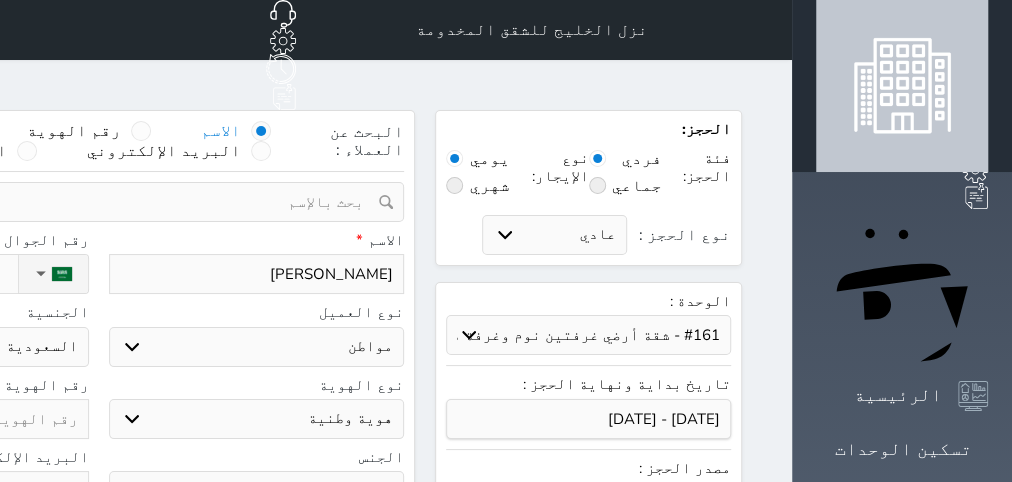 type on "[PERSON_NAME] ابر" 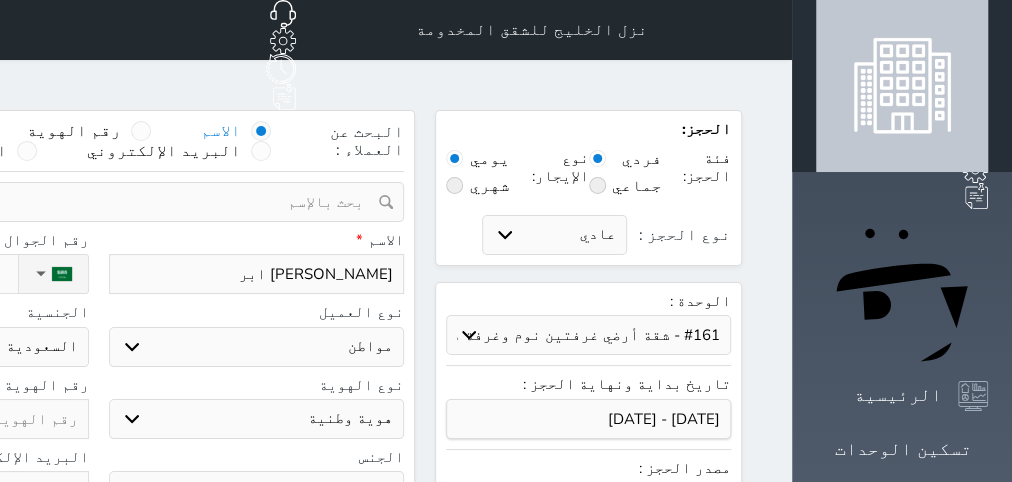 type on "[PERSON_NAME]" 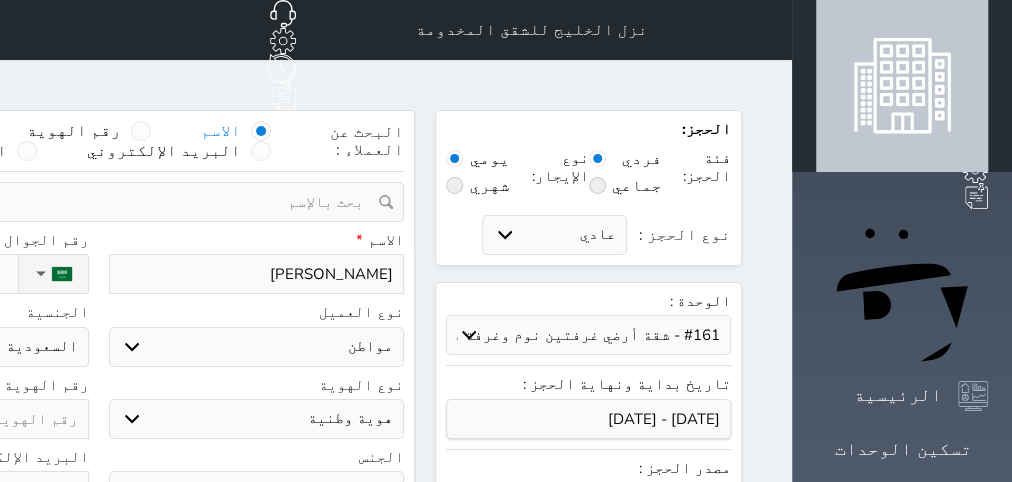 select 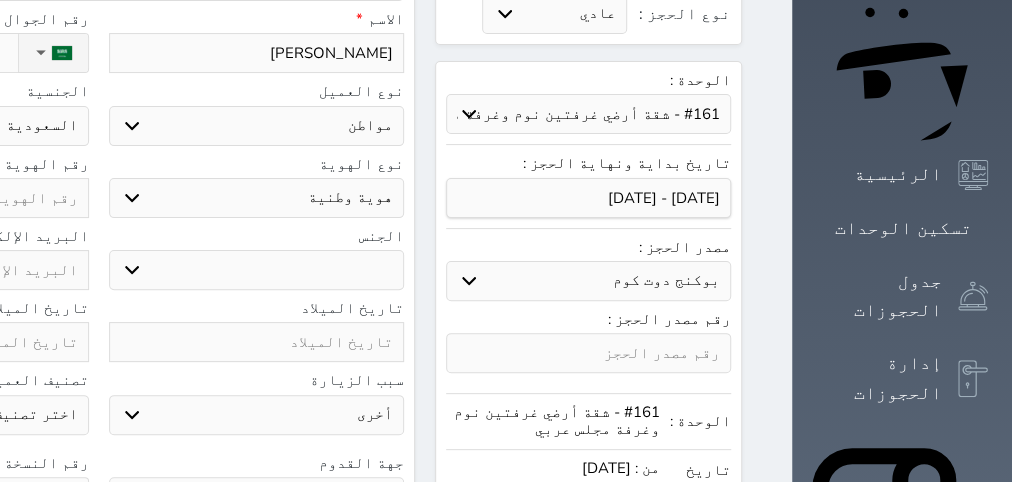 scroll, scrollTop: 252, scrollLeft: 0, axis: vertical 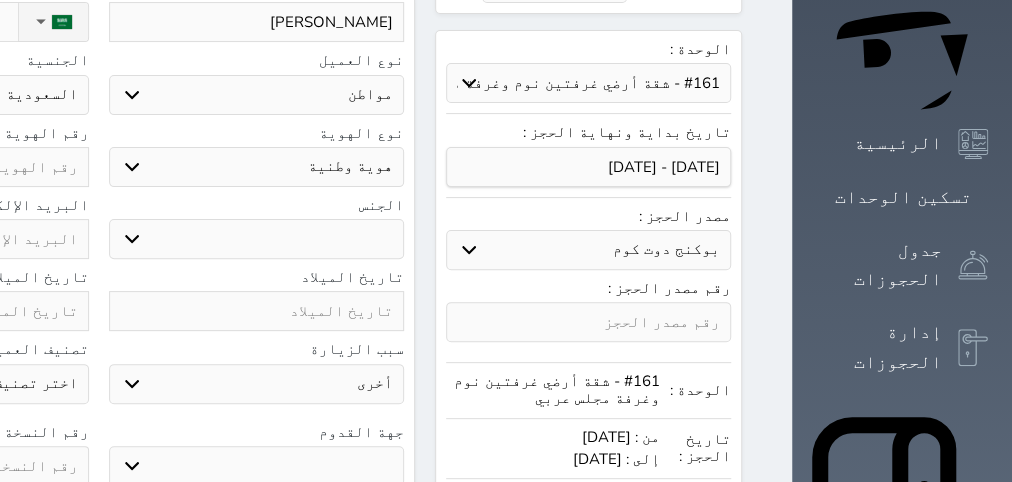 click on "ذكر   انثى" at bounding box center [257, 239] 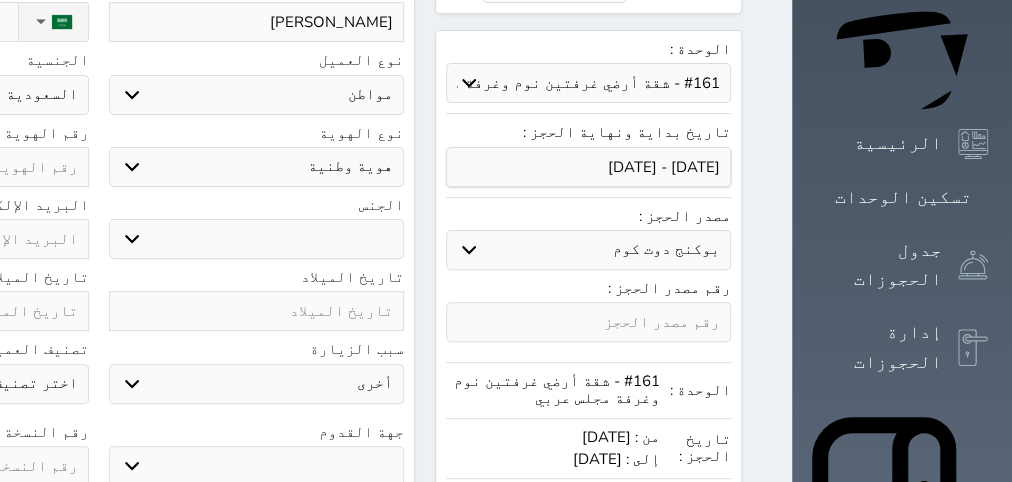 click on "ذكر" at bounding box center (0, 0) 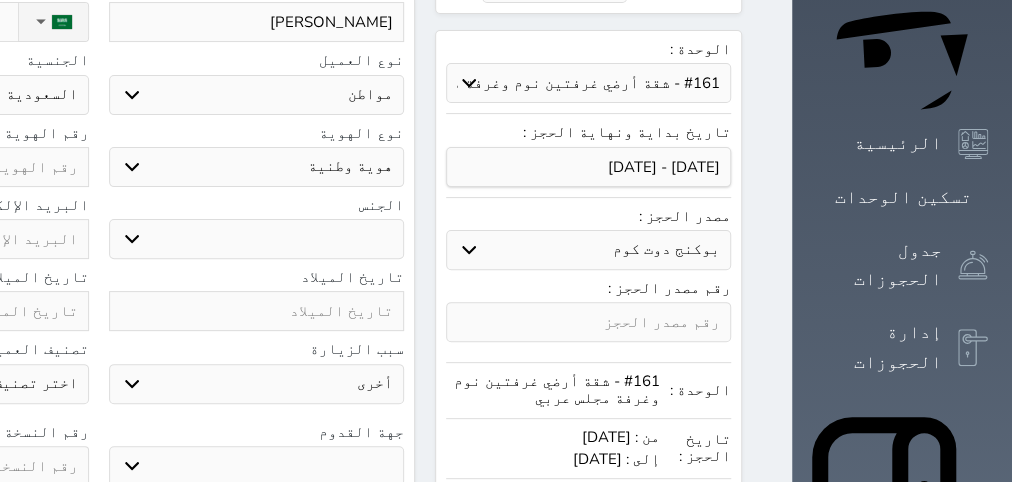 paste on "1031405911" 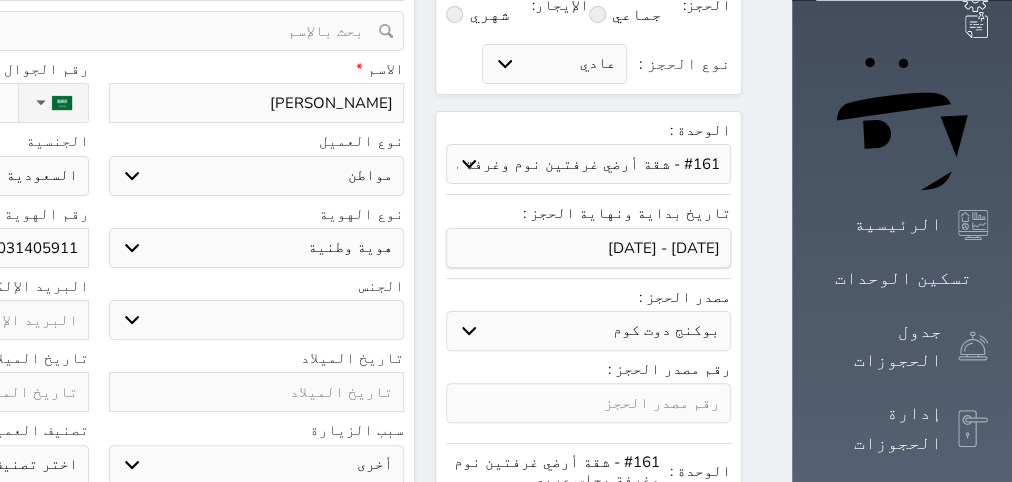 scroll, scrollTop: 126, scrollLeft: 0, axis: vertical 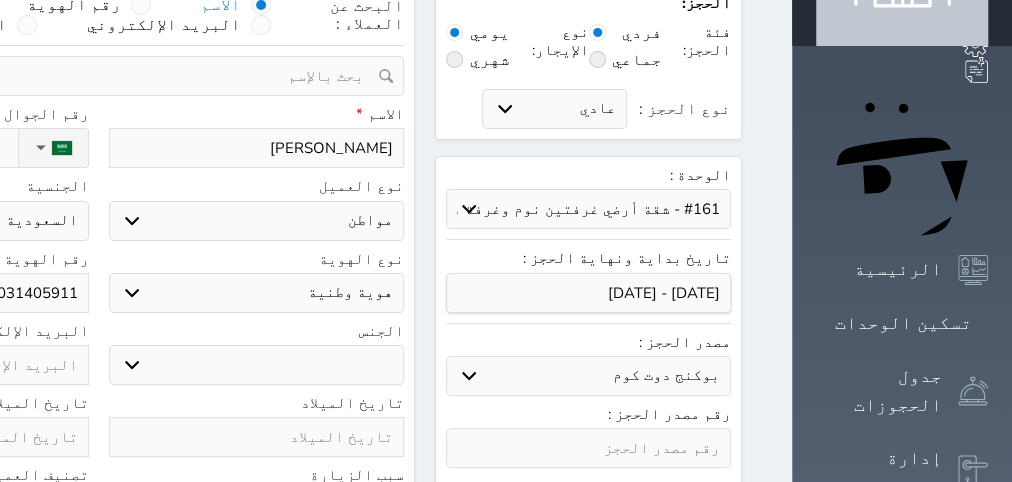 click on "نوع الحجز :" at bounding box center [-95, 148] 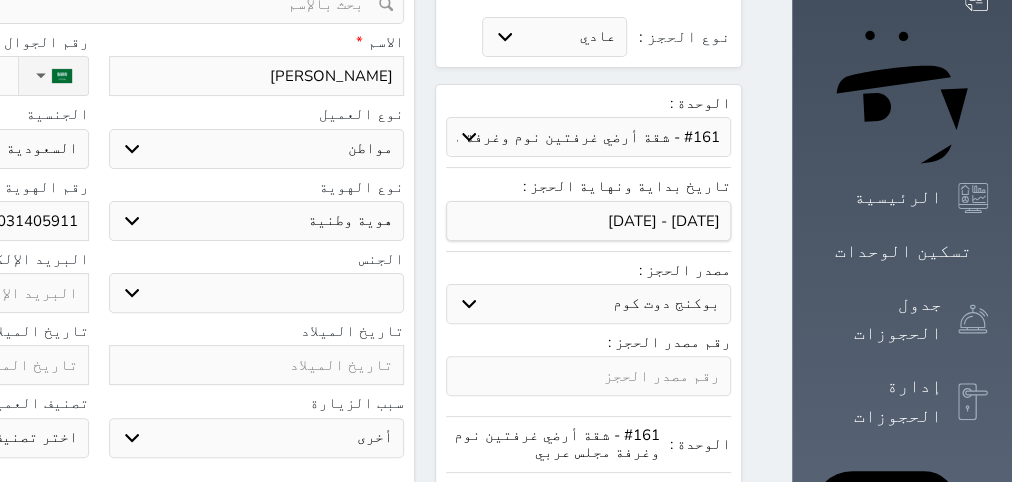 scroll, scrollTop: 252, scrollLeft: 0, axis: vertical 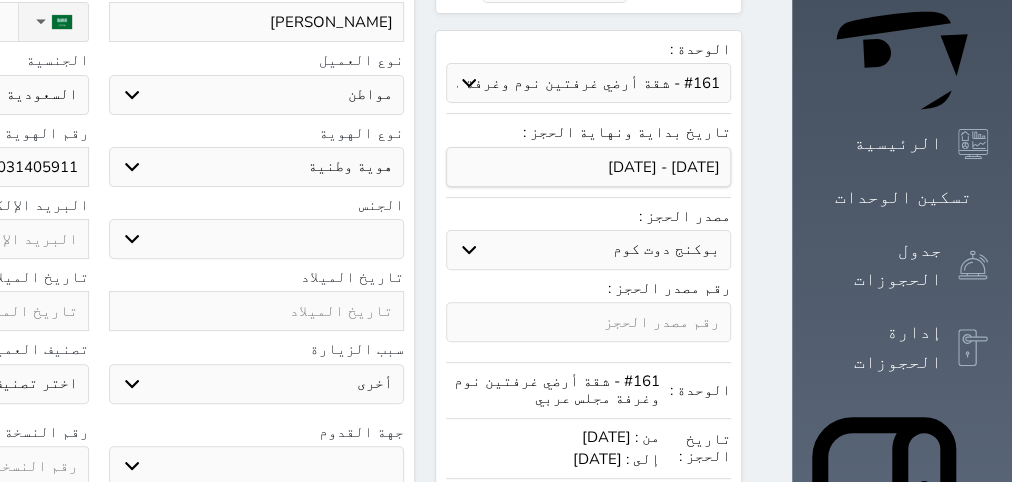 click at bounding box center [-59, 311] 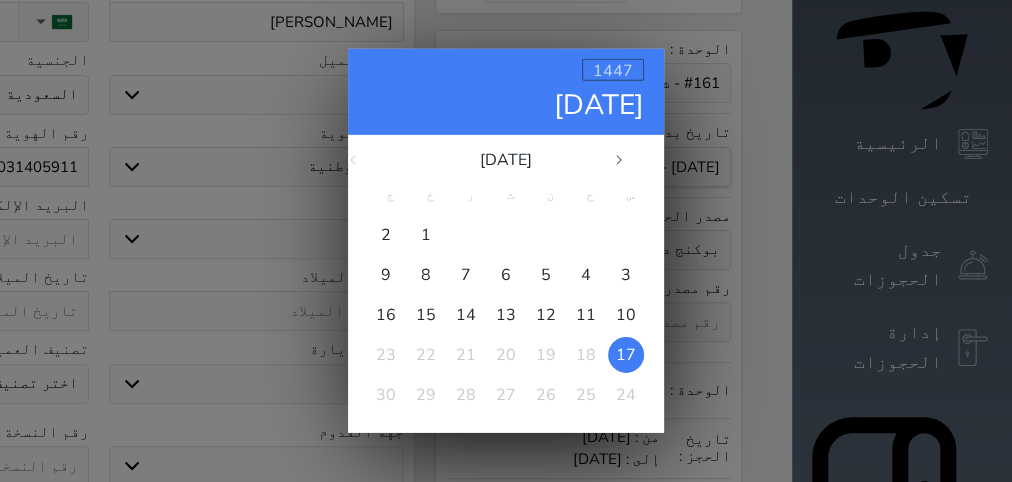 click on "1447" at bounding box center (613, 71) 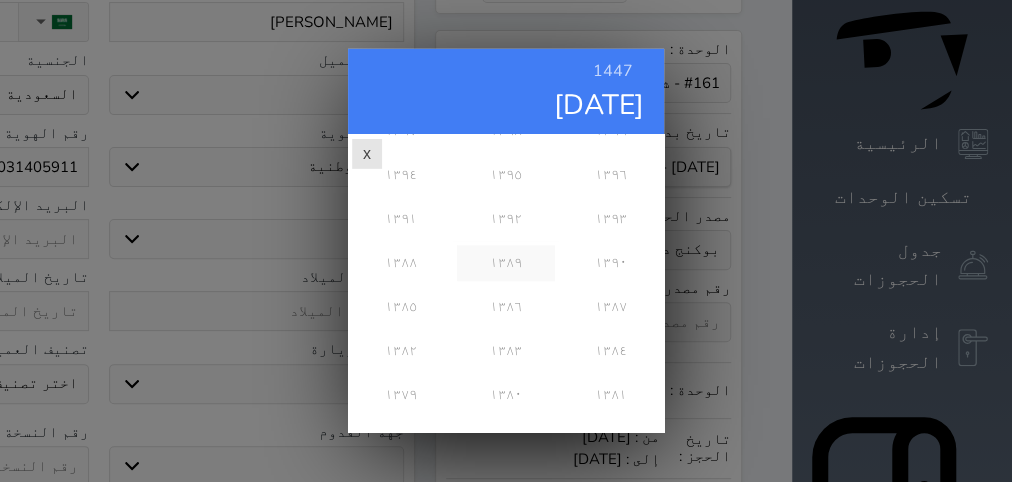 scroll, scrollTop: 810, scrollLeft: 0, axis: vertical 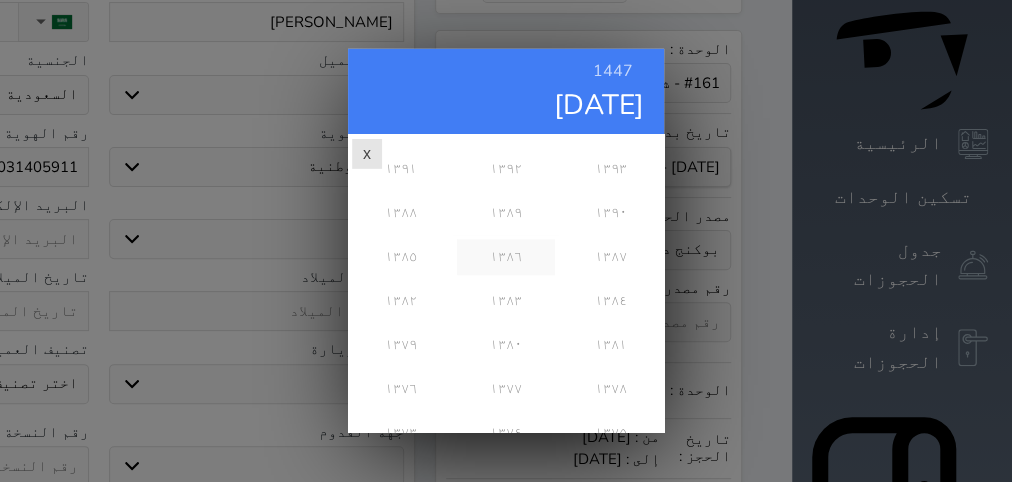 click on "١٣٨٦" at bounding box center [505, 257] 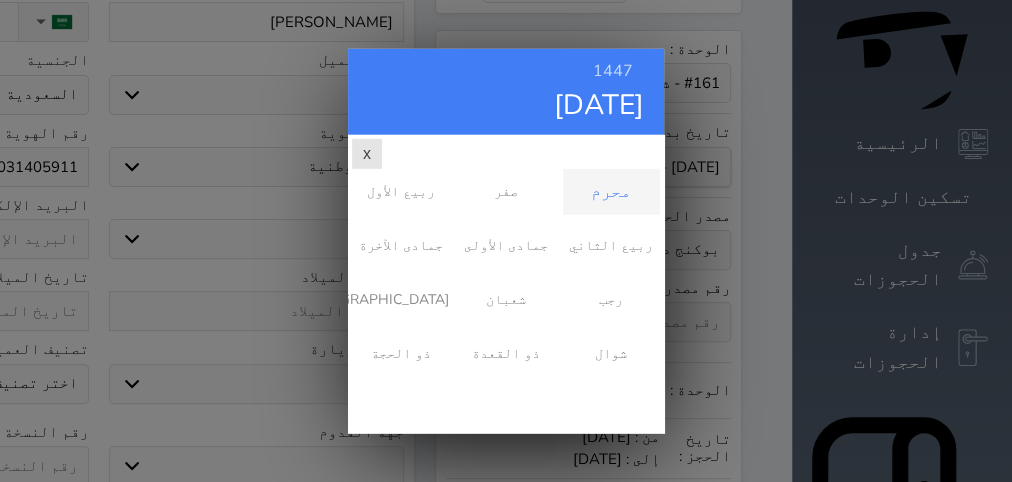 scroll, scrollTop: 0, scrollLeft: 0, axis: both 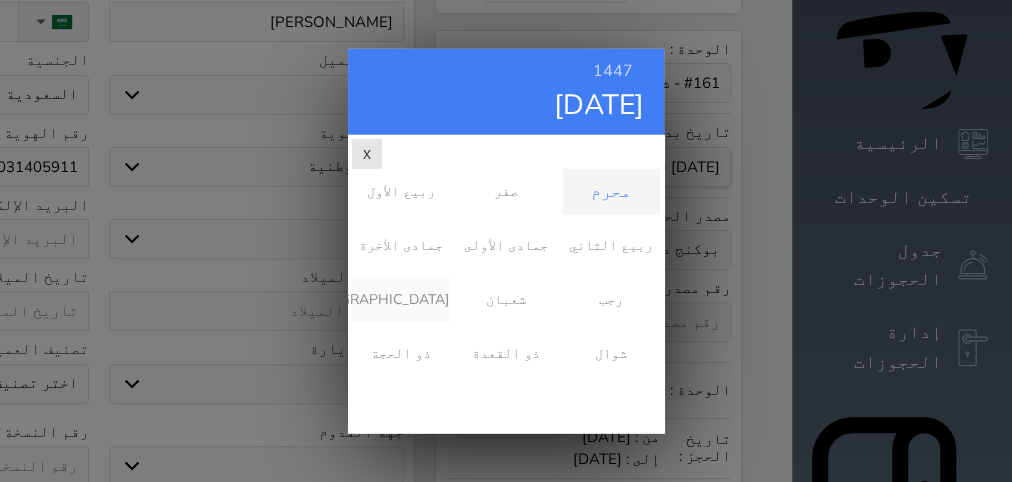 click on "[DEMOGRAPHIC_DATA]" at bounding box center [400, 300] 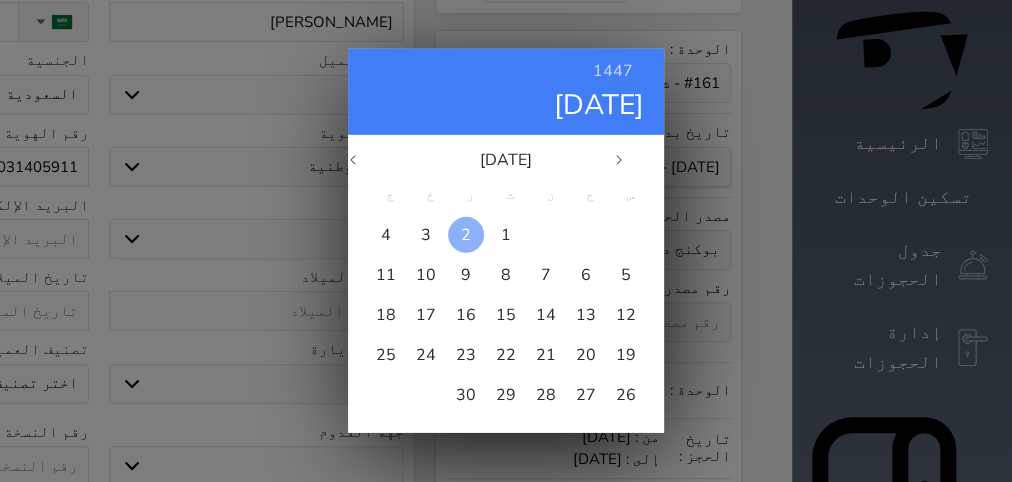 click on "2" at bounding box center [466, 235] 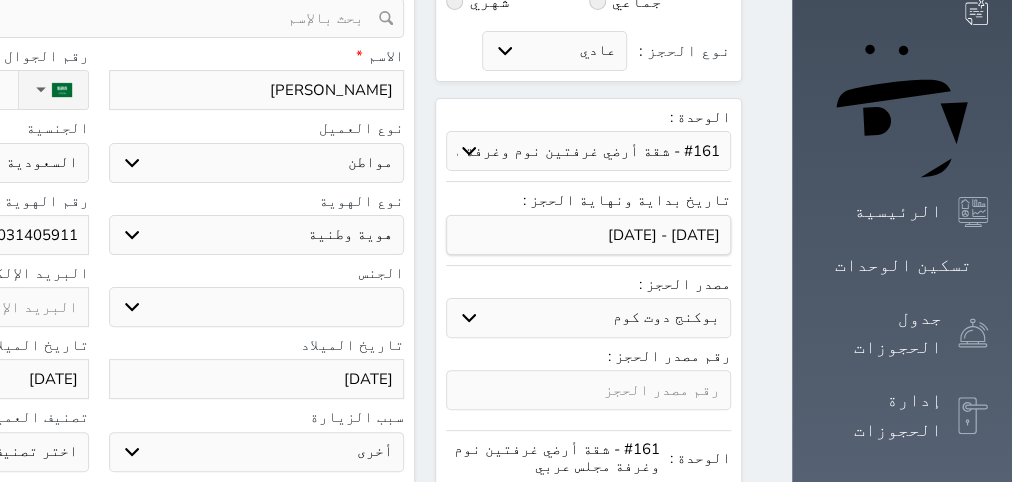 scroll, scrollTop: 126, scrollLeft: 0, axis: vertical 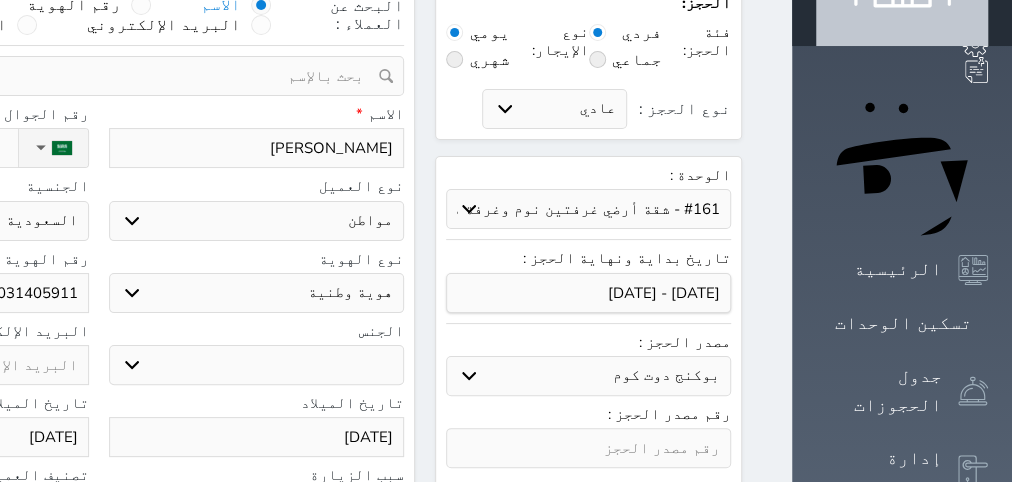 click on "اختر نوع   هوية وطنية هوية عائلية جواز السفر" at bounding box center [257, 293] 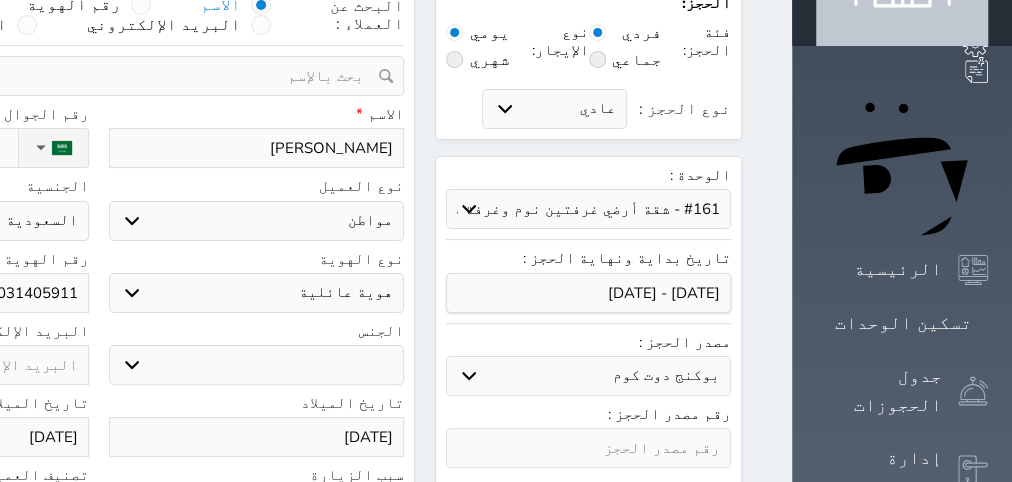 click on "هوية عائلية" at bounding box center (0, 0) 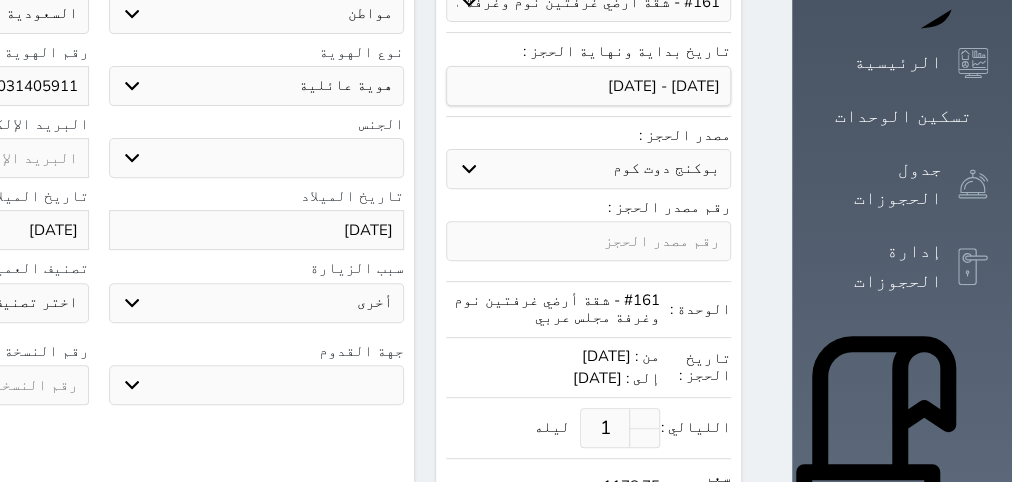 scroll, scrollTop: 378, scrollLeft: 0, axis: vertical 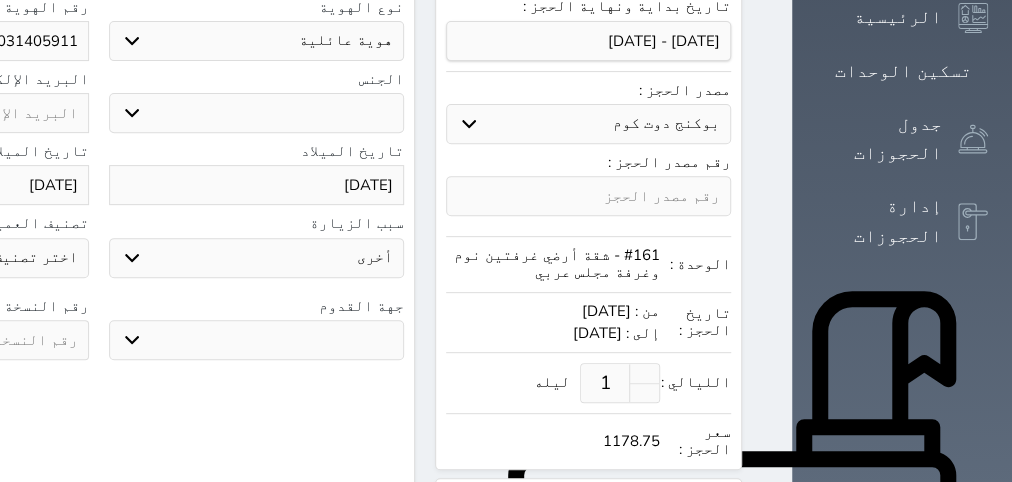 click at bounding box center [-59, 340] 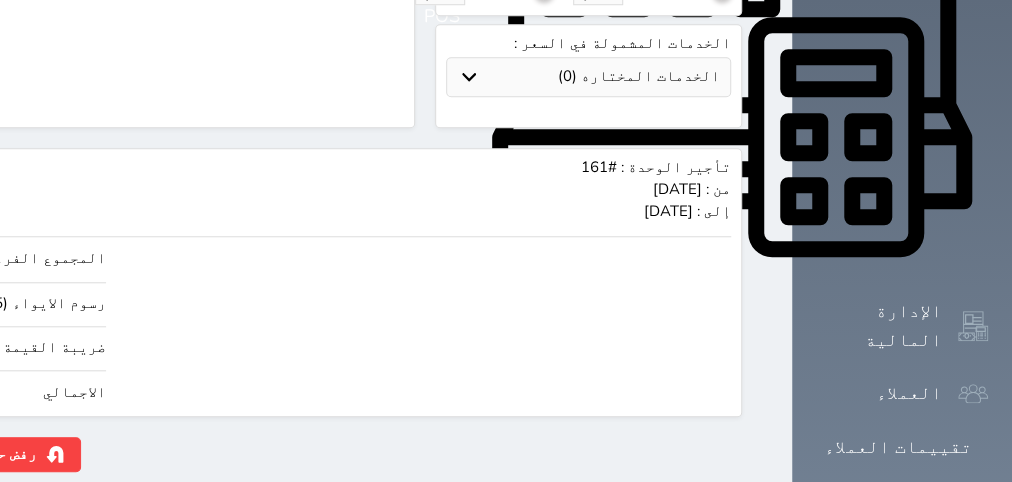 scroll, scrollTop: 900, scrollLeft: 0, axis: vertical 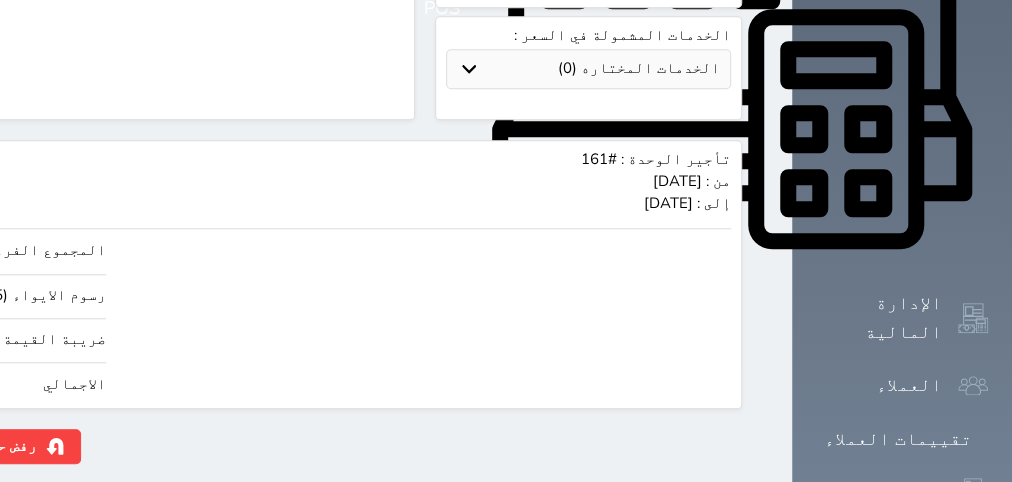 drag, startPoint x: 49, startPoint y: 365, endPoint x: 356, endPoint y: 395, distance: 308.4623 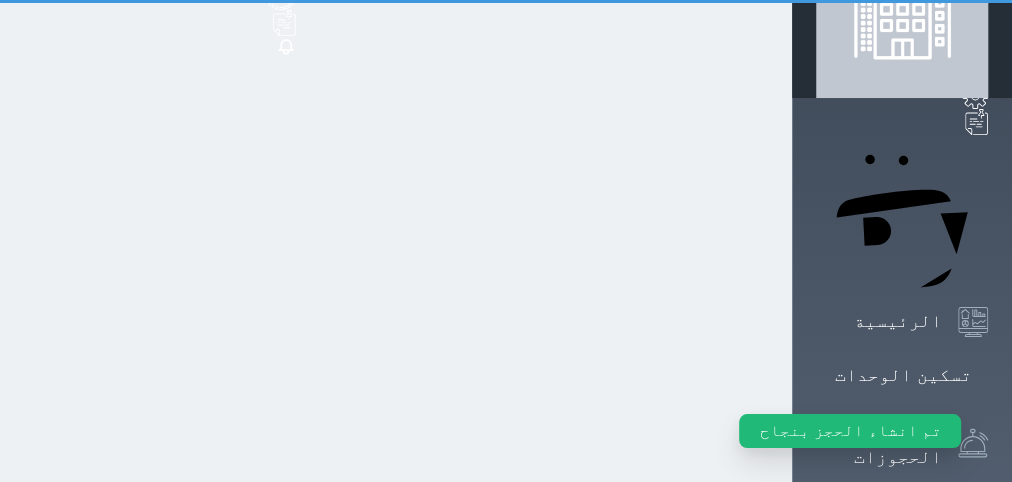 scroll, scrollTop: 0, scrollLeft: 0, axis: both 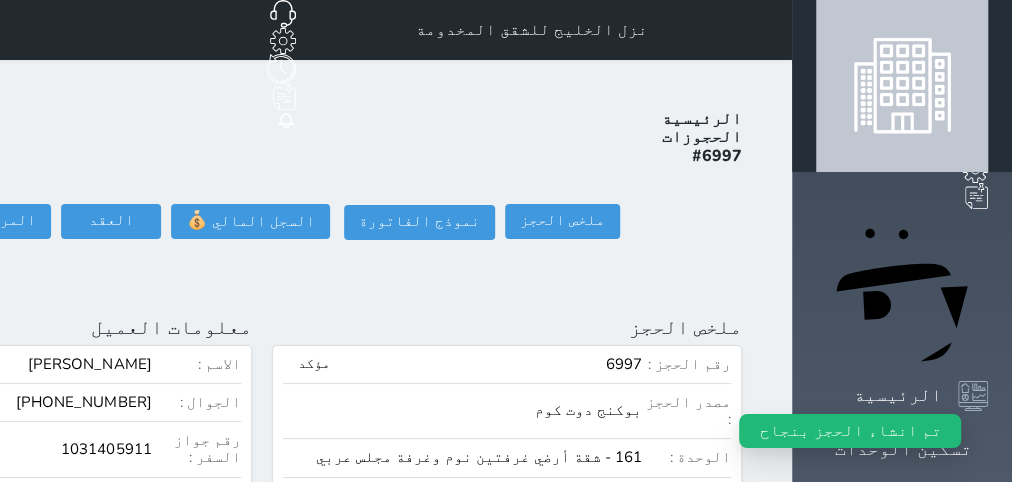 click on "تسجيل دخول" at bounding box center [-151, 221] 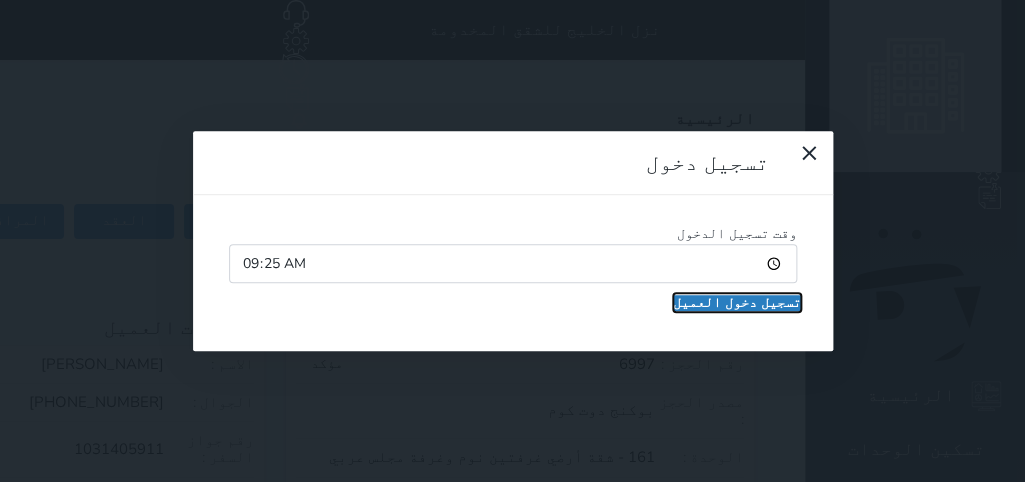 click on "تسجيل دخول العميل" at bounding box center [737, 303] 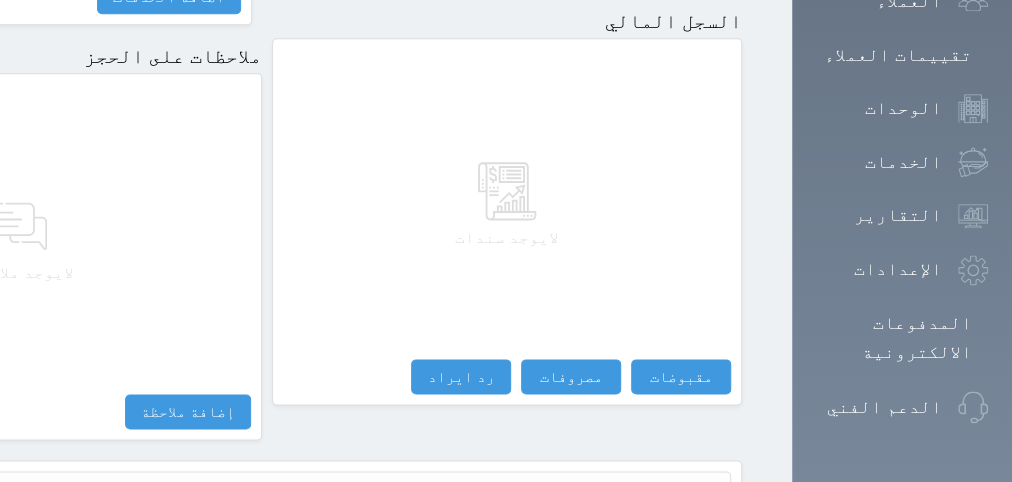 scroll, scrollTop: 1295, scrollLeft: 0, axis: vertical 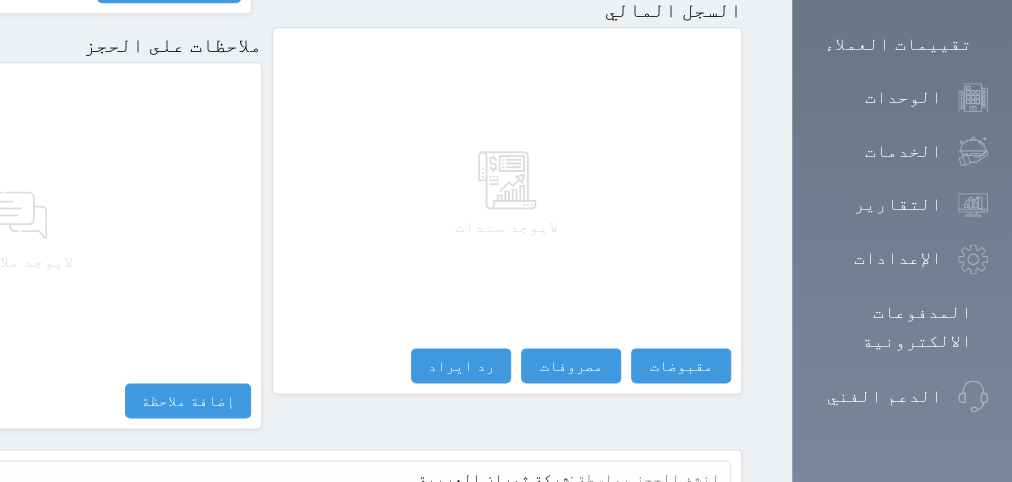 click on "عرض سجل شموس" at bounding box center [666, 526] 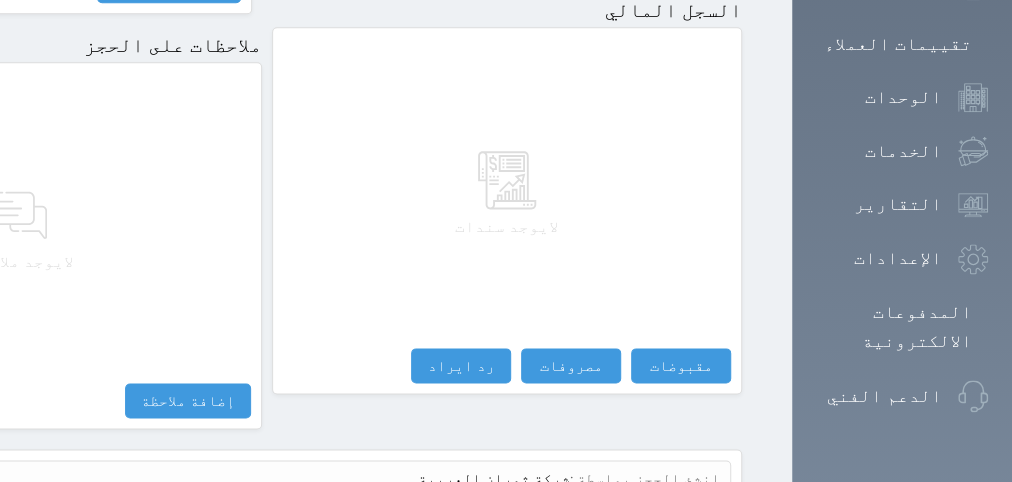 click on "عرض سجل شموس" at bounding box center (666, 526) 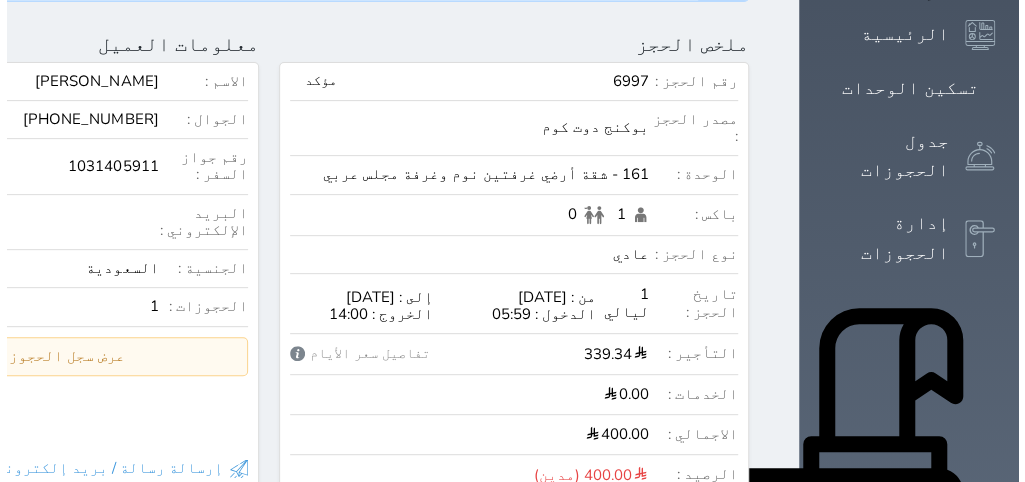 scroll, scrollTop: 210, scrollLeft: 0, axis: vertical 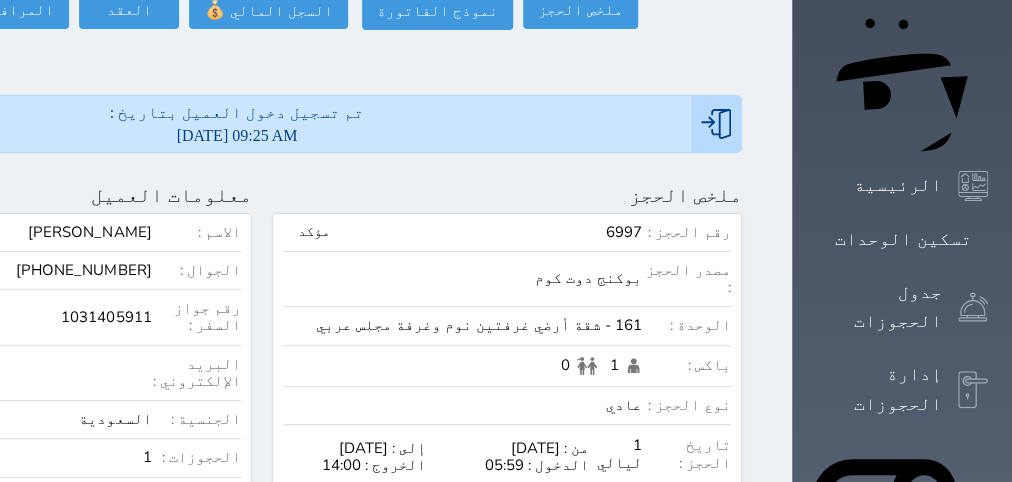 click at bounding box center [-206, 195] 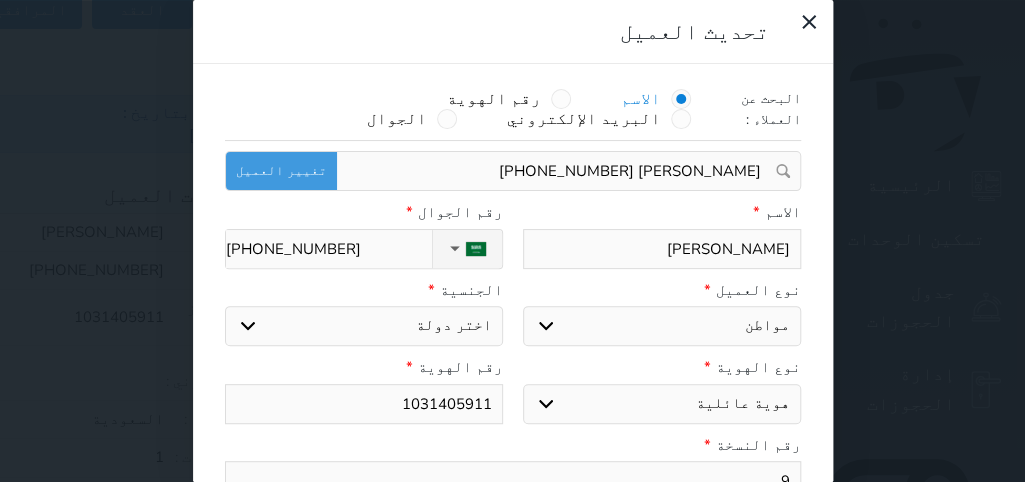 scroll, scrollTop: 199, scrollLeft: 0, axis: vertical 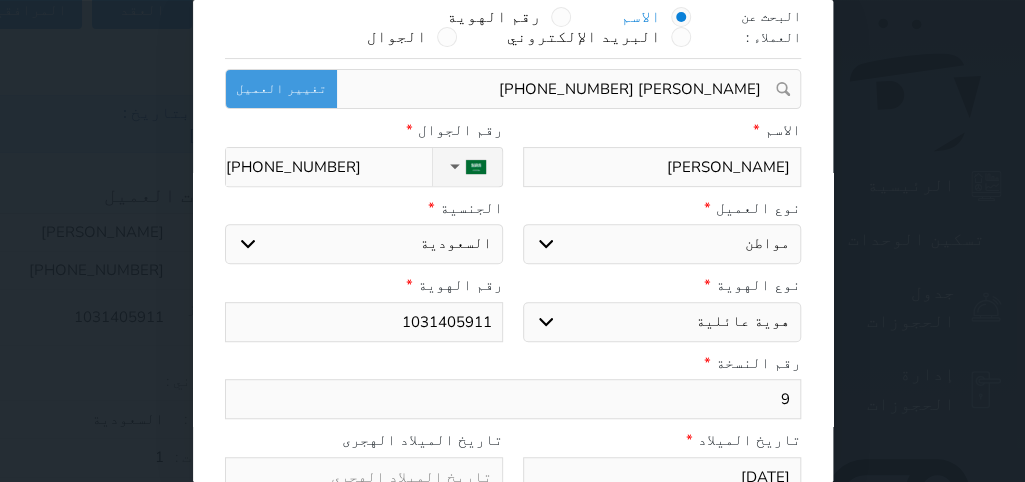 click on "اختر نوع   هوية وطنية هوية عائلية جواز السفر" at bounding box center (662, 322) 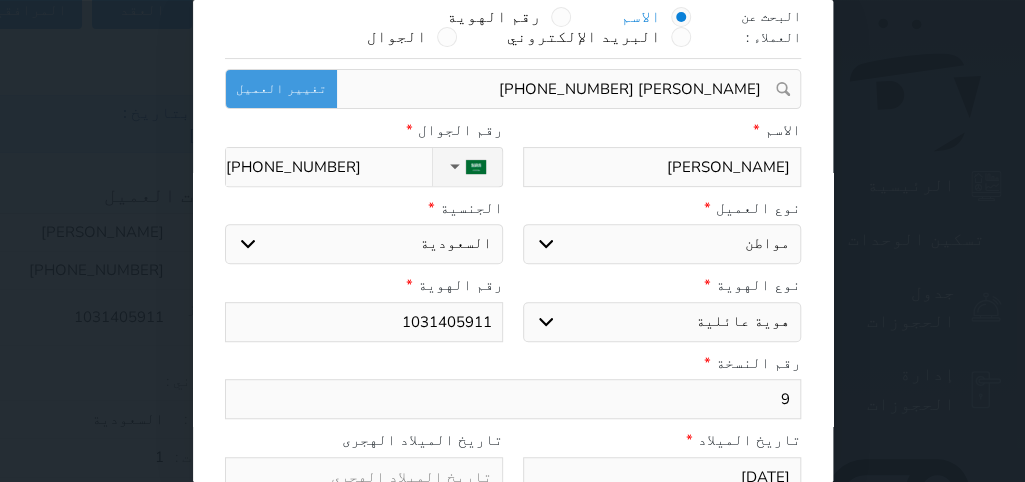 click on "اختر نوع   هوية وطنية هوية عائلية جواز السفر" at bounding box center (662, 322) 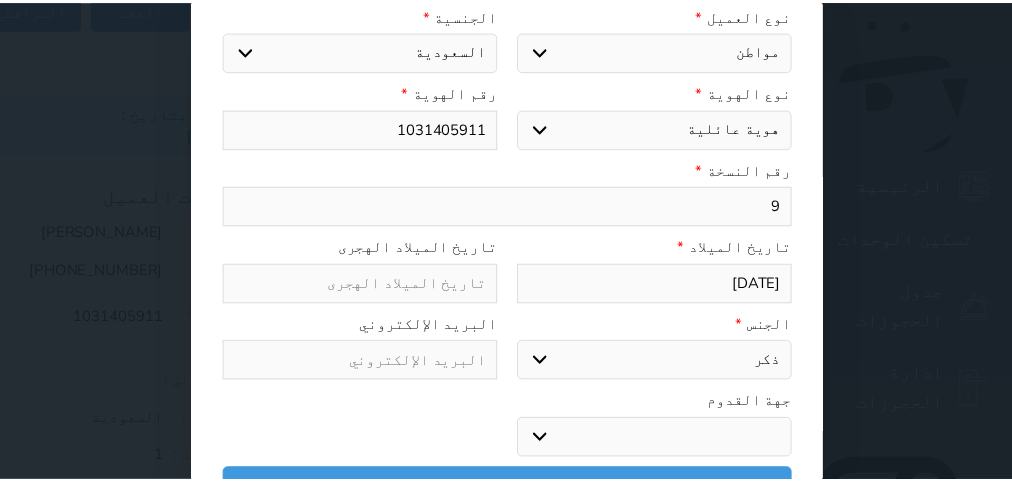scroll, scrollTop: 200, scrollLeft: 0, axis: vertical 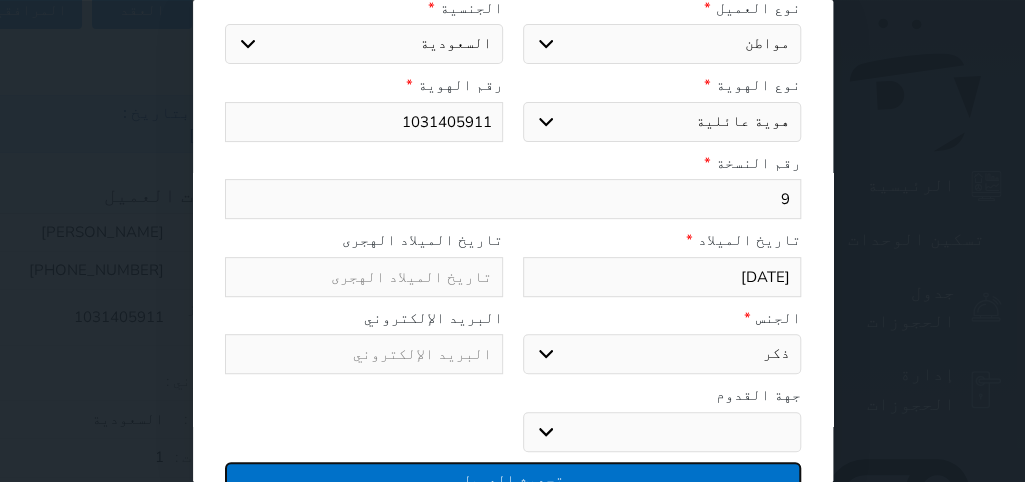 click on "تحديث العميل" at bounding box center [513, 479] 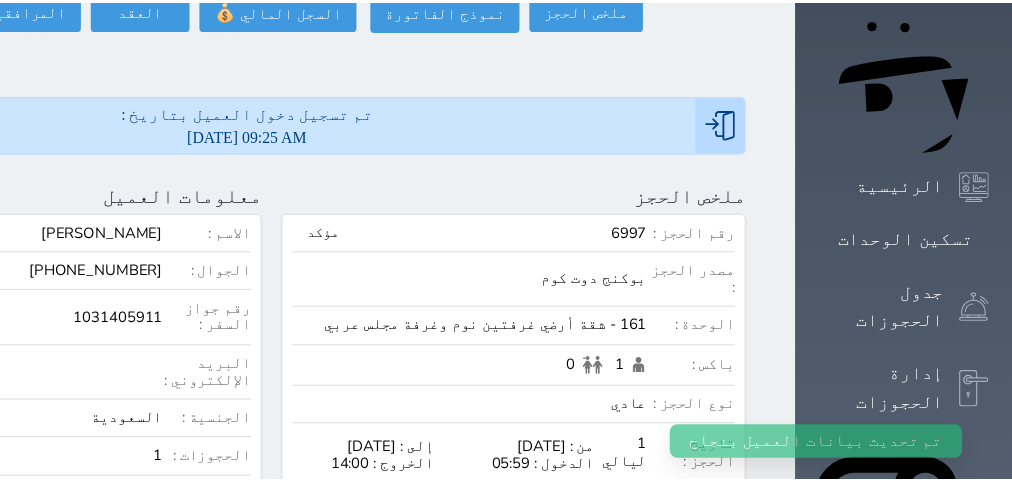 scroll, scrollTop: 199, scrollLeft: 0, axis: vertical 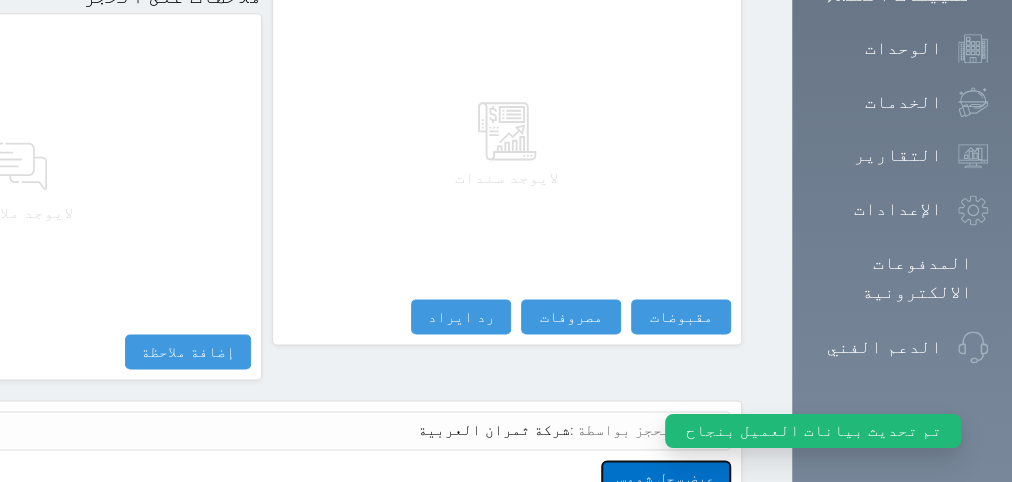 click on "عرض سجل شموس" at bounding box center [666, 477] 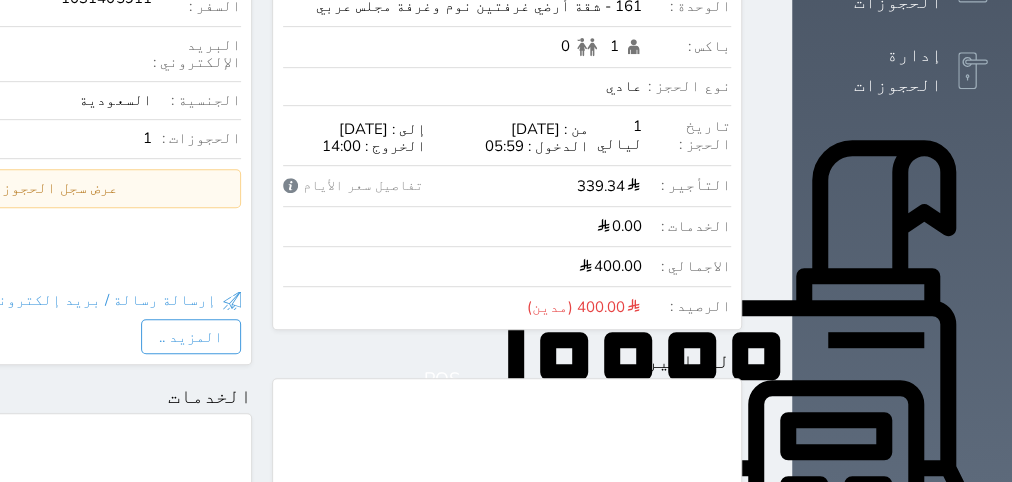 scroll, scrollTop: 384, scrollLeft: 0, axis: vertical 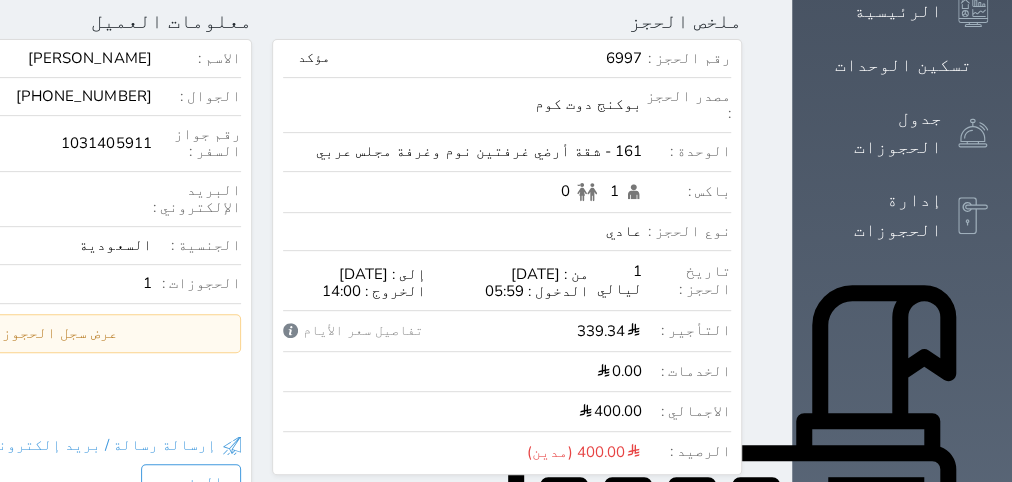 click on "1031405911" at bounding box center (-28, 143) 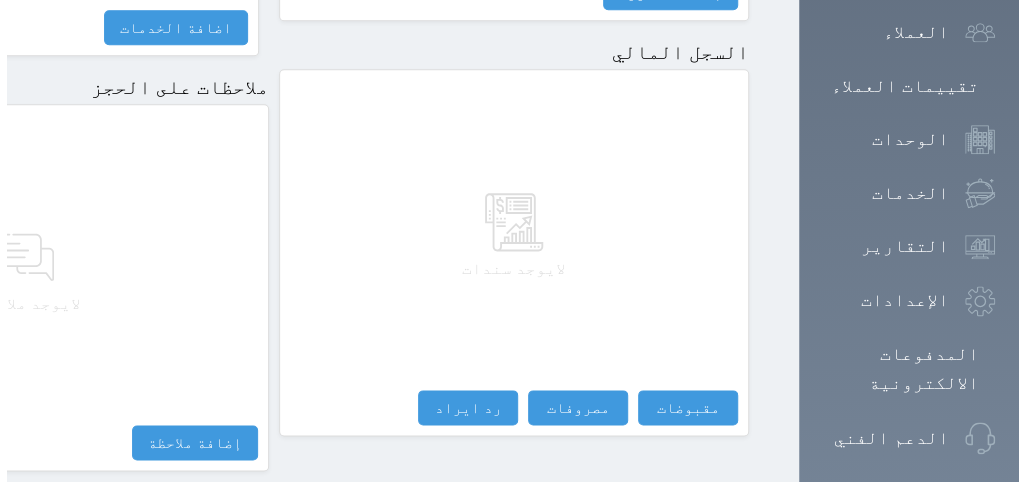 scroll, scrollTop: 1260, scrollLeft: 0, axis: vertical 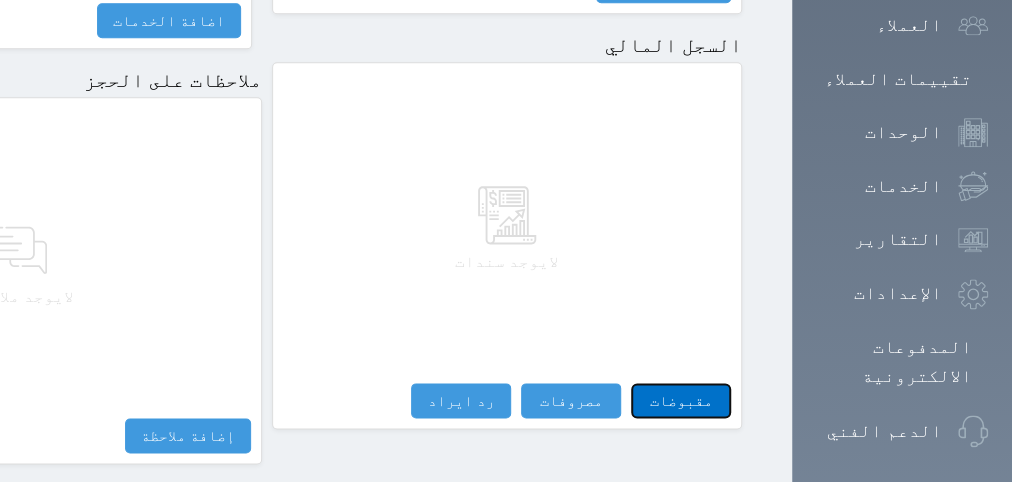 click on "مقبوضات" at bounding box center [681, 400] 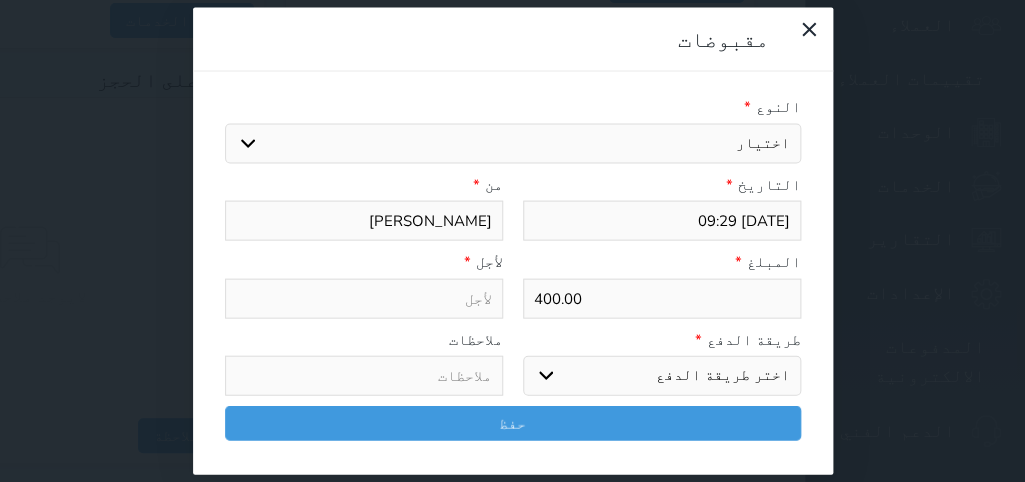 click on "اختيار   مقبوضات عامة قيمة إيجار فواتير تامين عربون لا ينطبق آخر مغسلة واي فاي - الإنترنت مواقف السيارات طعام الأغذية والمشروبات مشروبات المشروبات الباردة المشروبات الساخنة الإفطار غداء عشاء مخبز و كعك حمام سباحة الصالة الرياضية سبا و خدمات الجمال ميني بار سرير إضافي التسوق" at bounding box center [513, 143] 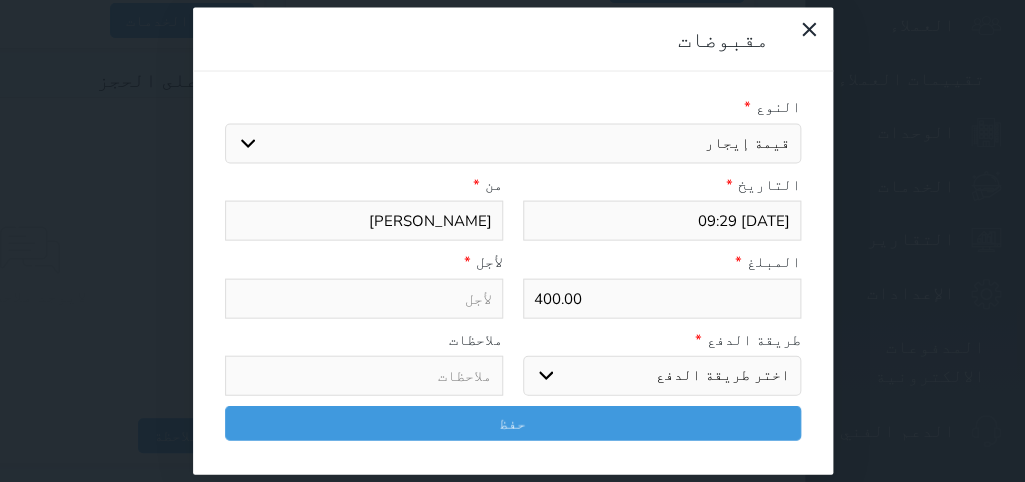 click on "اختر طريقة الدفع   دفع نقدى   تحويل بنكى   مدى   بطاقة ائتمان   آجل" at bounding box center (662, 376) 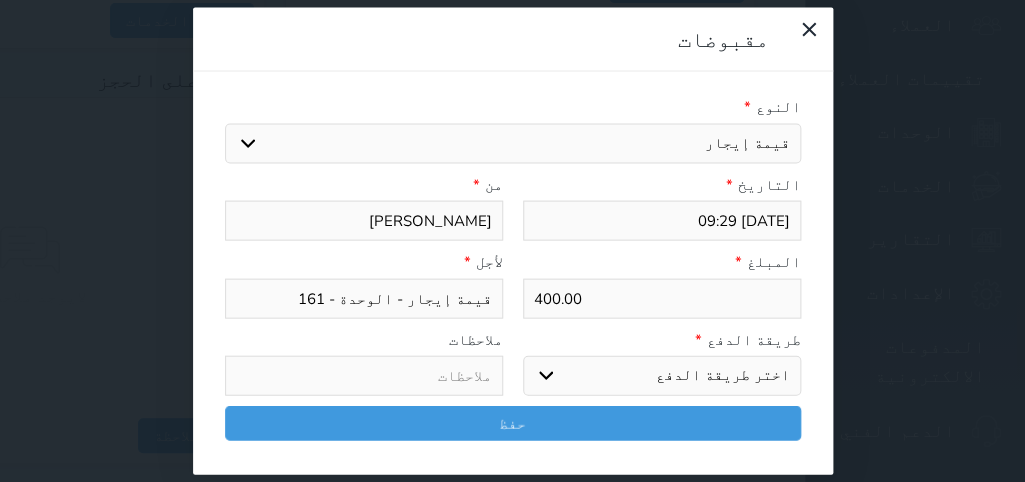 click on "مدى" at bounding box center (0, 0) 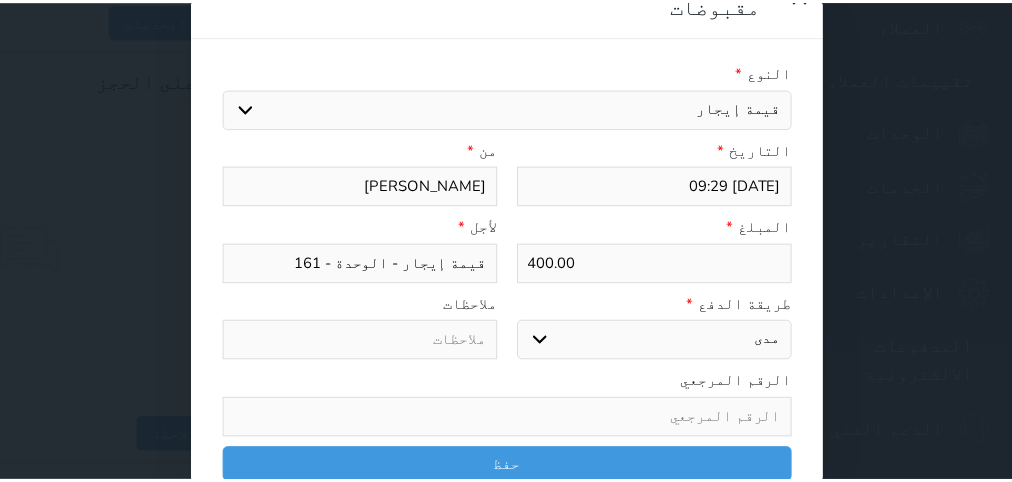 scroll, scrollTop: 35, scrollLeft: 0, axis: vertical 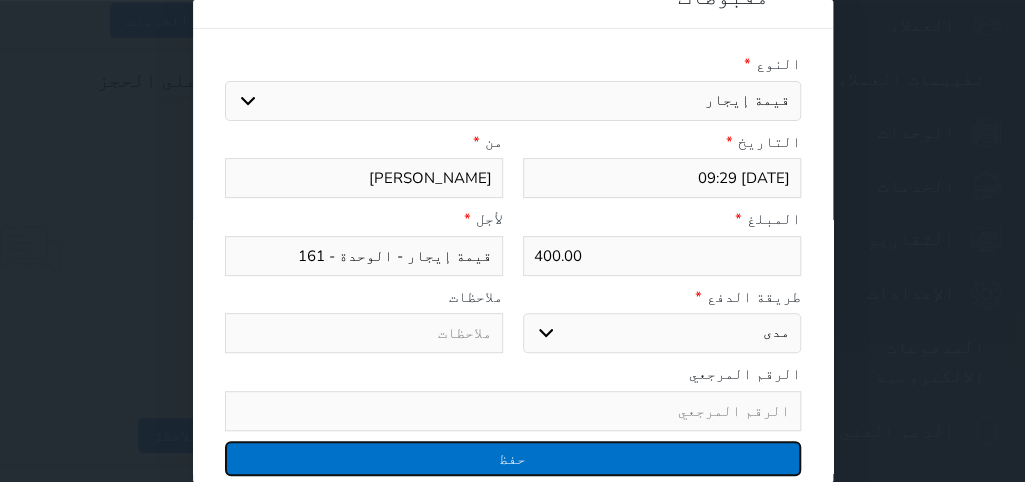 click on "حفظ" at bounding box center [513, 458] 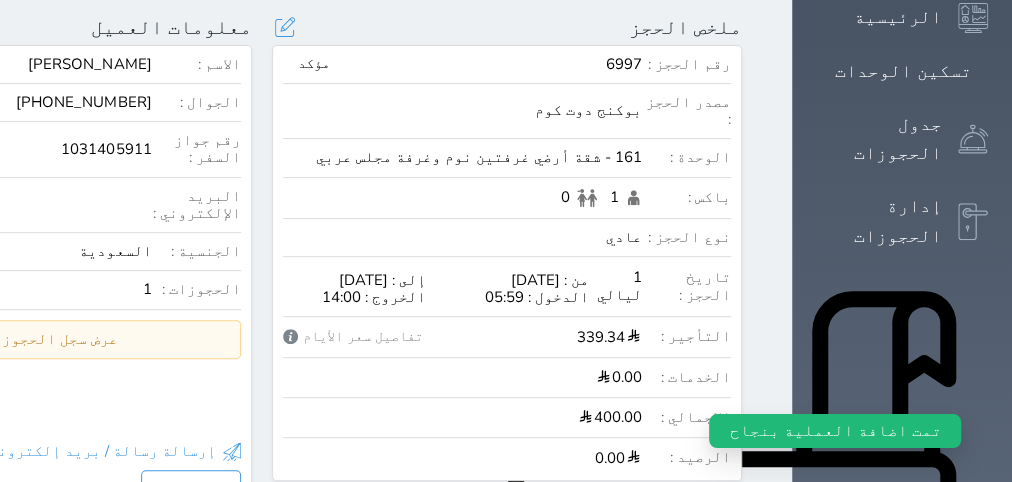 scroll, scrollTop: 0, scrollLeft: 0, axis: both 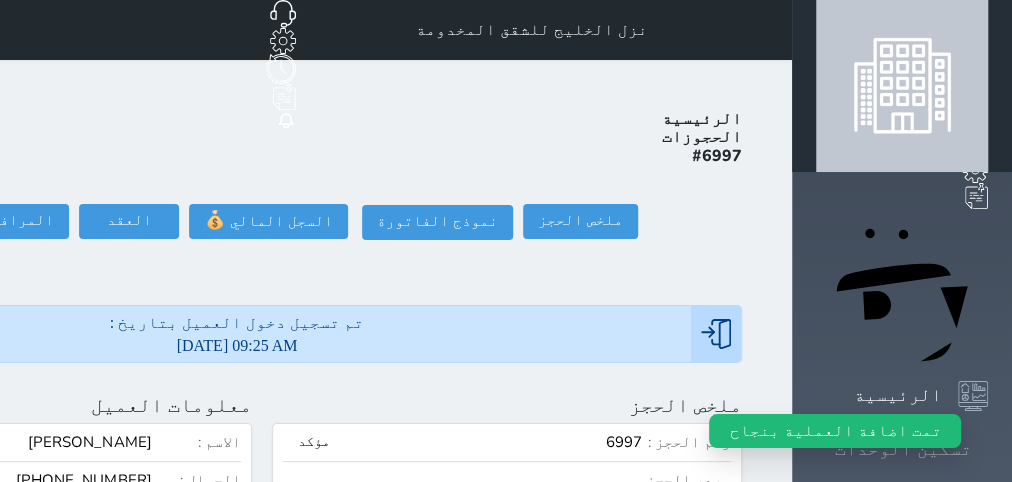 click on "تسكين الوحدات" at bounding box center [903, 449] 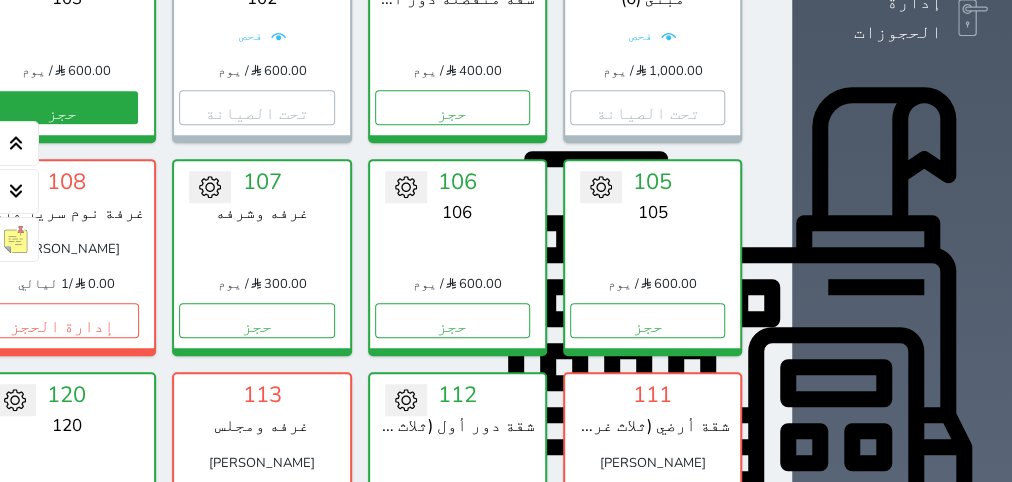 scroll, scrollTop: 760, scrollLeft: 0, axis: vertical 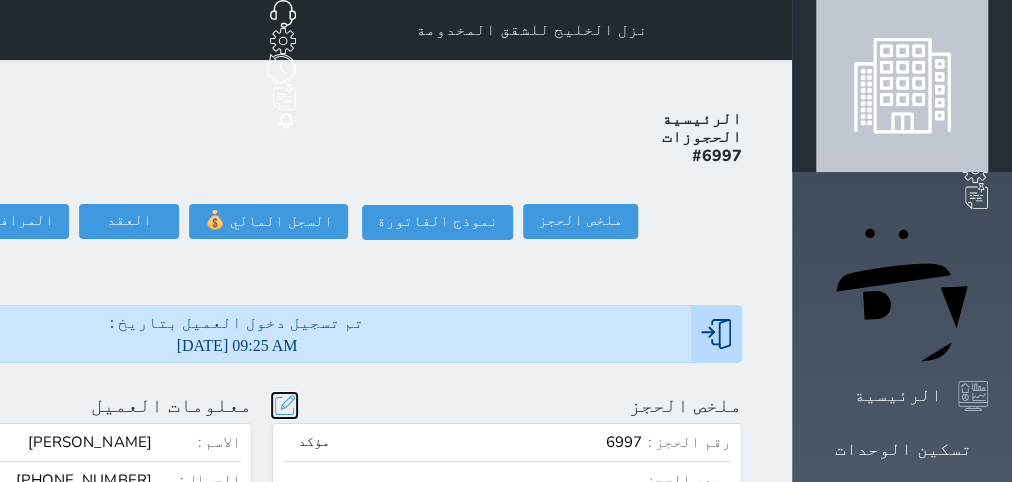 click at bounding box center (284, 405) 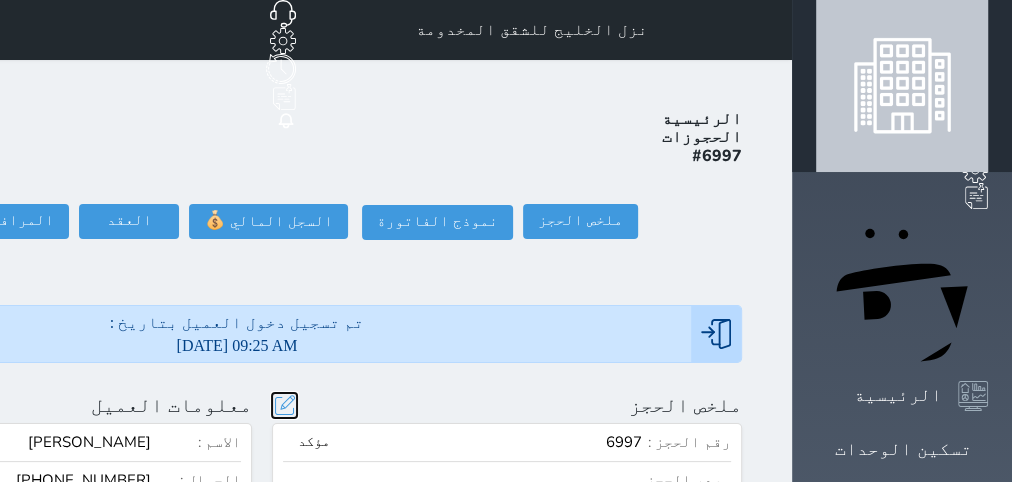 select on "9417" 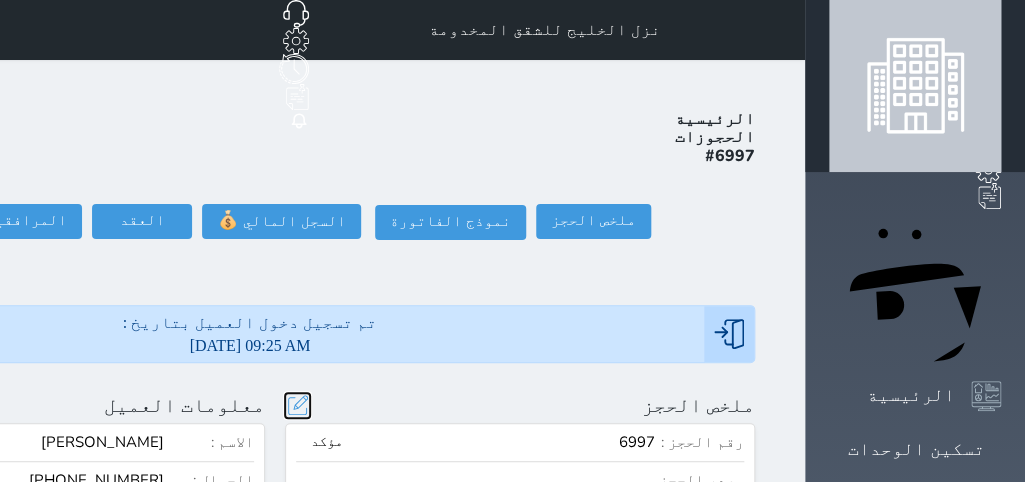 scroll, scrollTop: 44, scrollLeft: 0, axis: vertical 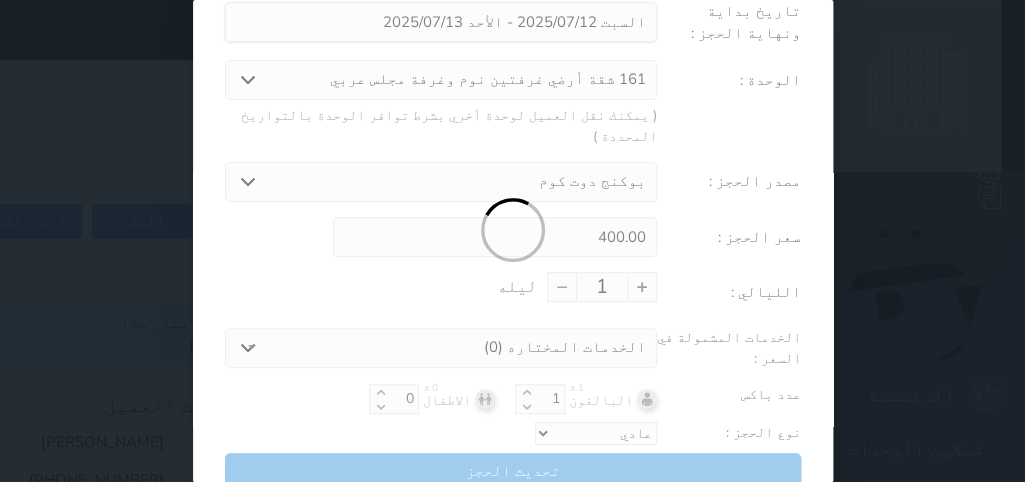 click on "تحديث الحجز                       نوع الإيجار :     يومي     تاريخ بداية ونهاية الحجز :     الوحدة :   161 شقة أرضي غرفتين نوم وغرفة مجلس عربي   111 شقة أرضي (ثلاث غرف نوم + مطبخ + صالة) 151 شقة أرضي (ثلاث غرف نوم + مطبخ + صالة) 121 شقة أرضي (ثلاث غرف نوم + مطبخ + صالة) 131 شقة أرضي غرفتين نوم وغرفة مجلس عربي 141 شقة أرضي غرفتين نوم وغرفة مجلس عربي 112 شقة دور أول (ثلاث غرف نوم + مطبخ + صالة) 122 شقة دور أول (ثلاث غرف نوم + مطبخ + صالة) 132 شقة دور أول (ثلاث غرف نوم + مطبخ + صالة) 142 شقة دور أول (ثلاث غرف نوم + مطبخ + صالة) 152 شقة دور أول (ثلاث غرف نوم + مطبخ + صالة) 162 شقة دور أول (ثلاث غرف نوم + مطبخ + صالة) 5 مبنى (5) 103 103" at bounding box center (512, 241) 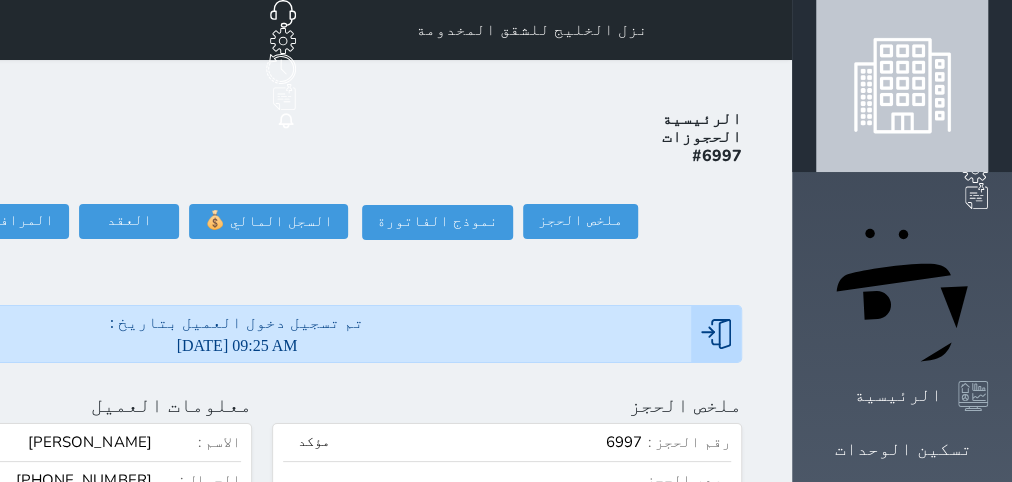 click at bounding box center [-206, 405] 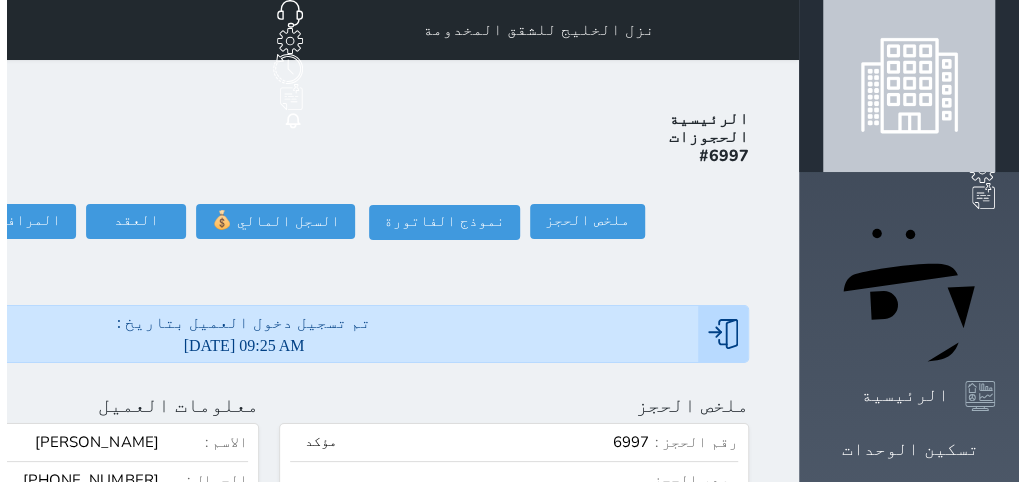 select 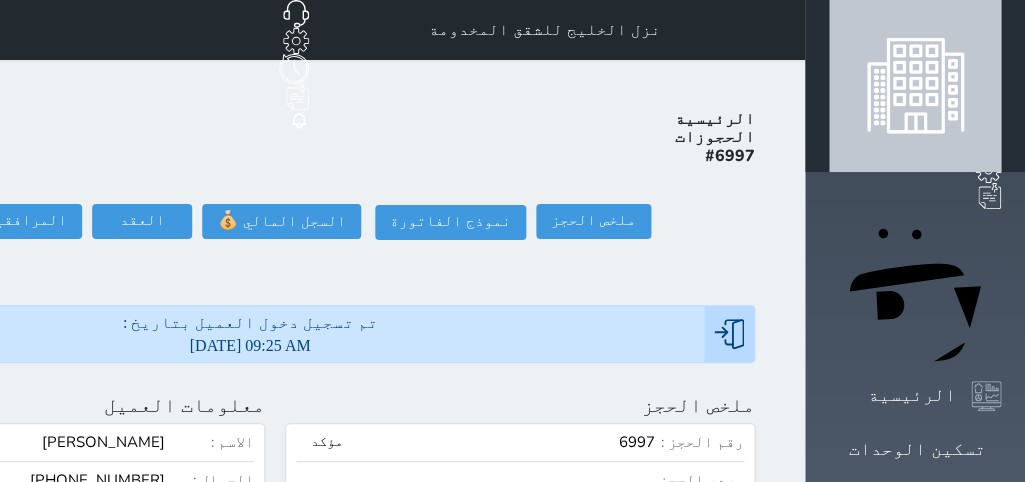 scroll, scrollTop: 199, scrollLeft: 0, axis: vertical 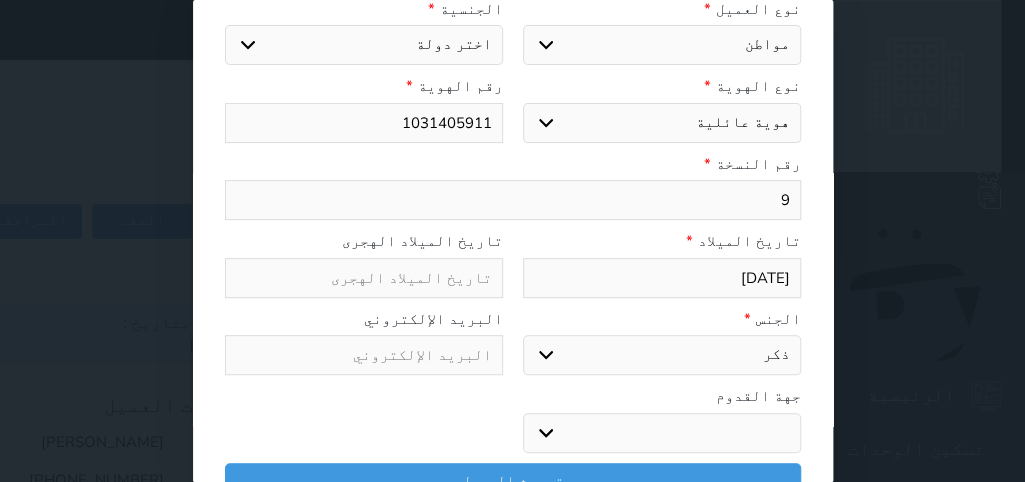select 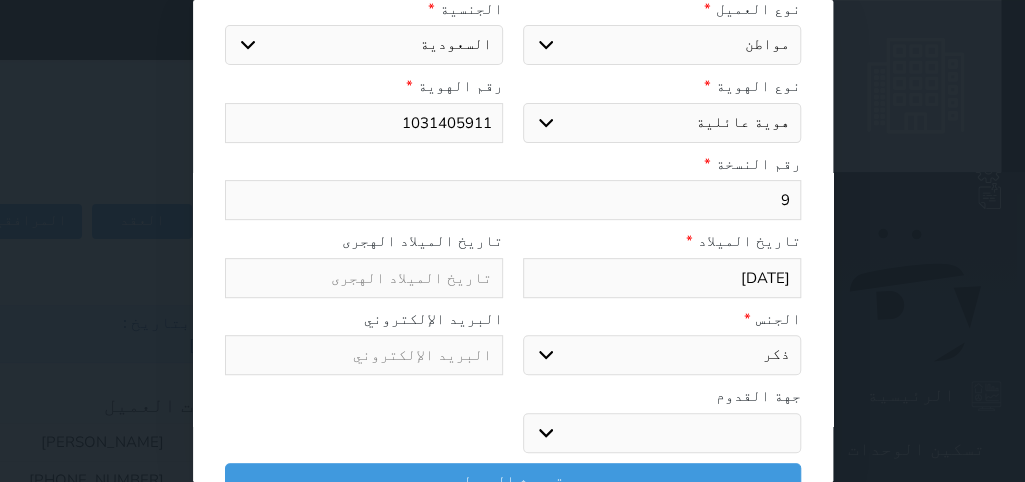 select 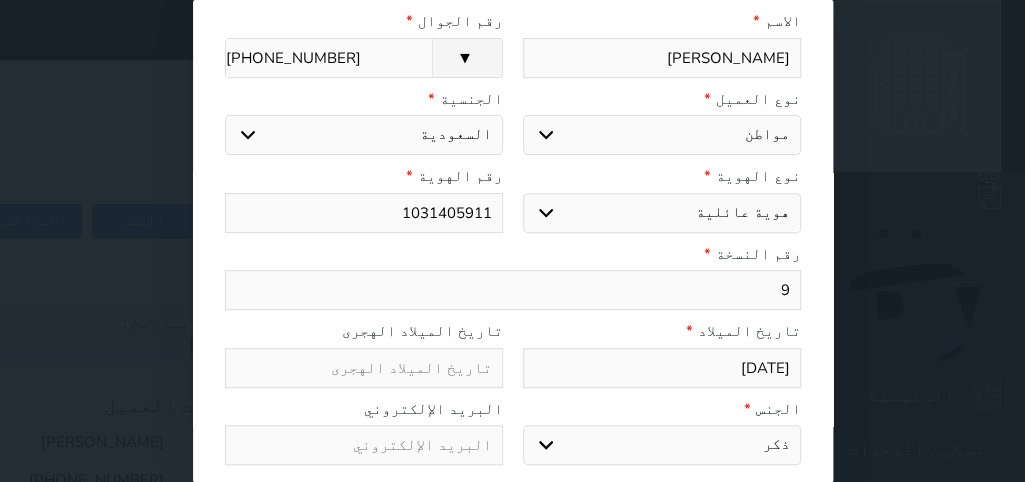 scroll, scrollTop: 200, scrollLeft: 0, axis: vertical 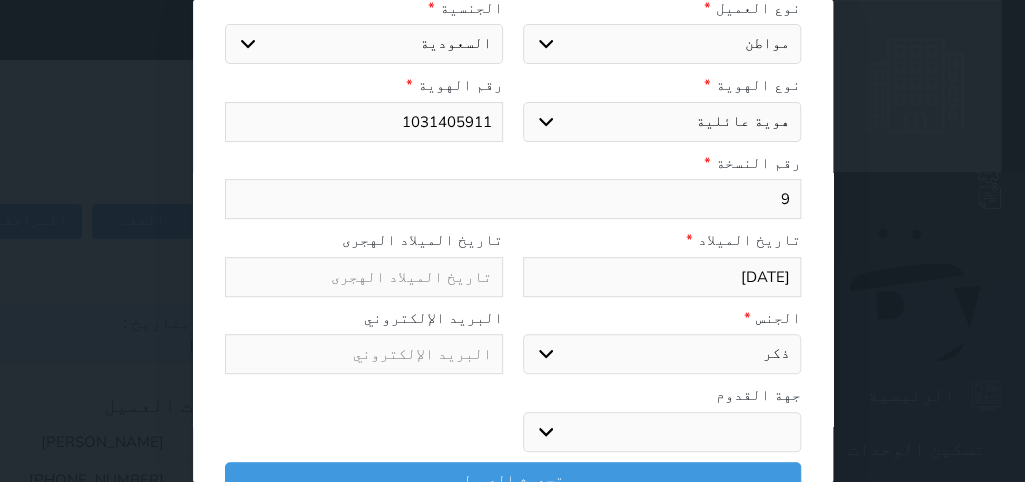 drag, startPoint x: 801, startPoint y: 176, endPoint x: 863, endPoint y: 179, distance: 62.072536 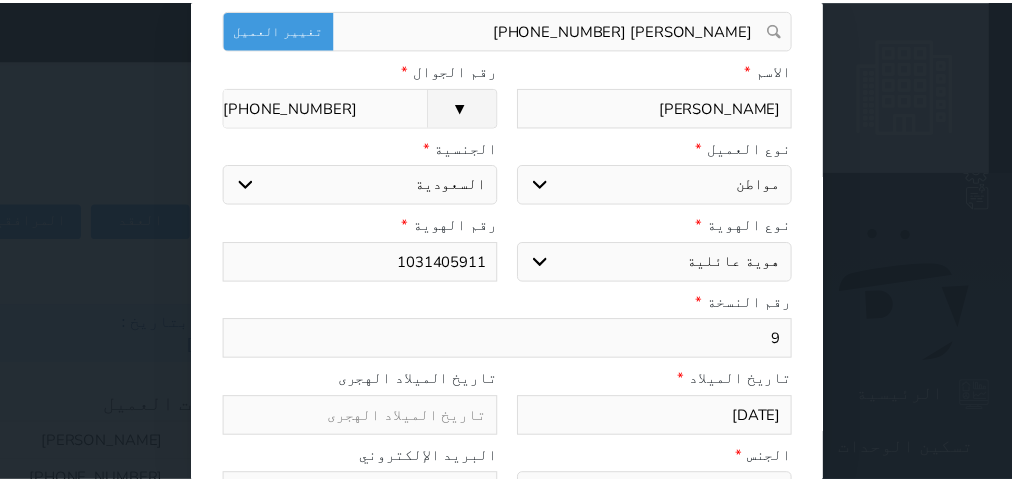 scroll, scrollTop: 200, scrollLeft: 0, axis: vertical 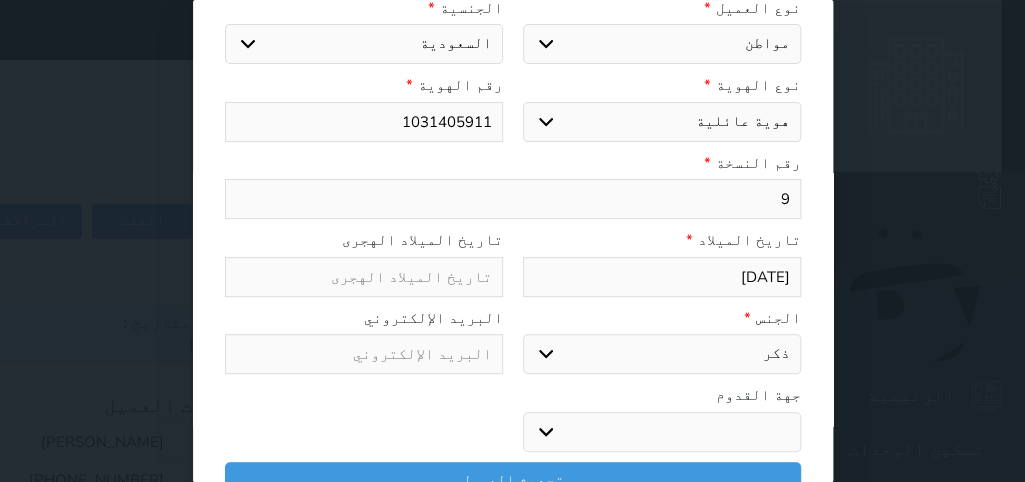 type on "6" 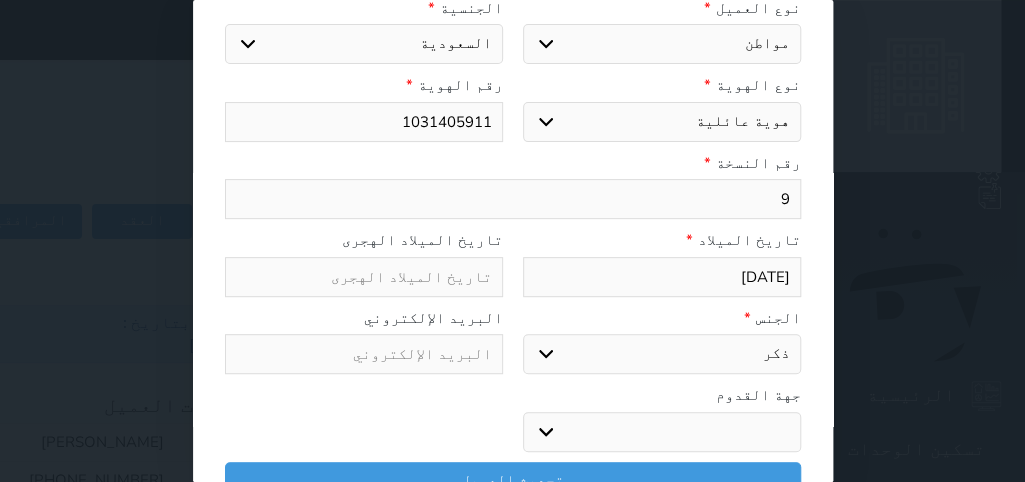 select 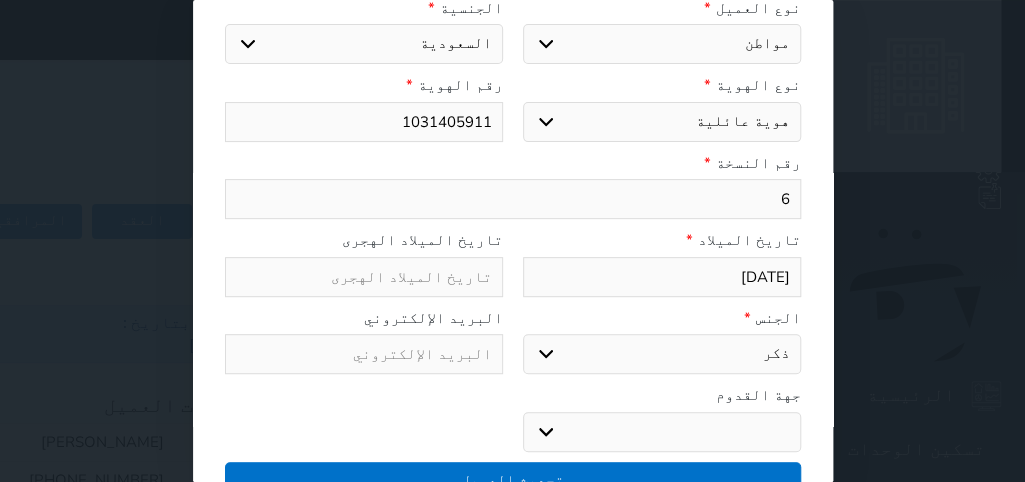 type on "6" 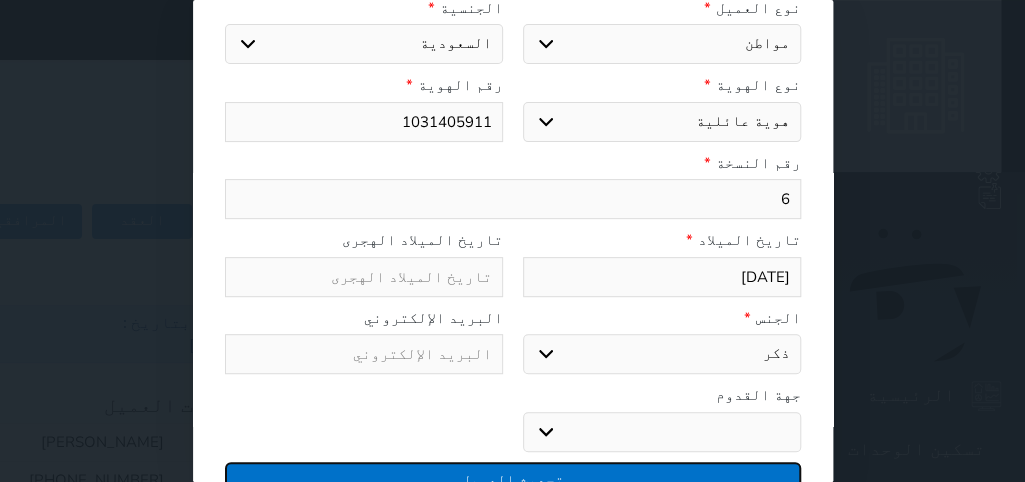 click on "تحديث العميل" at bounding box center (513, 479) 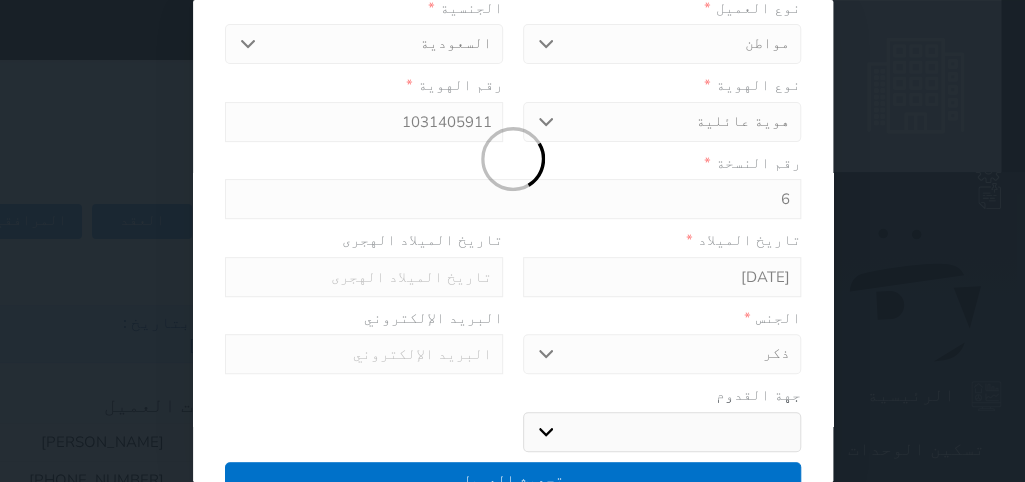 select 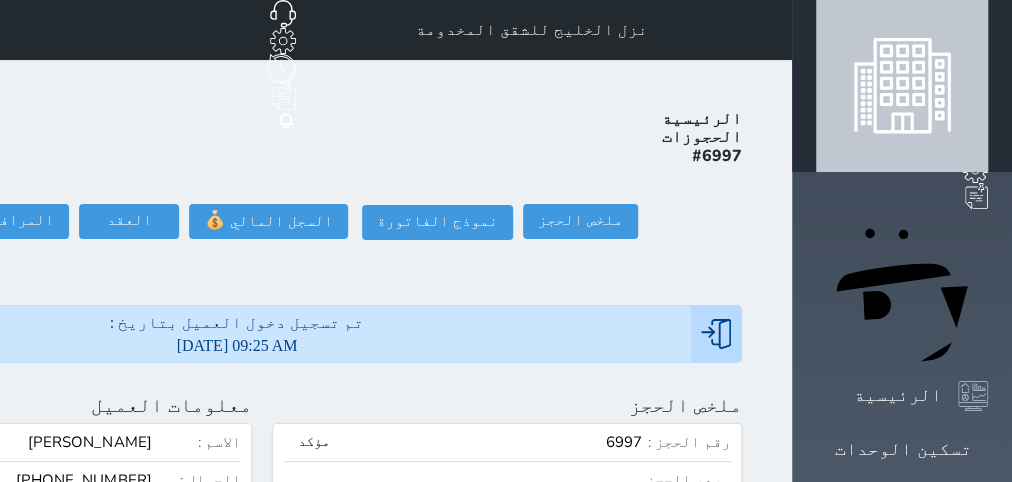 scroll, scrollTop: 199, scrollLeft: 0, axis: vertical 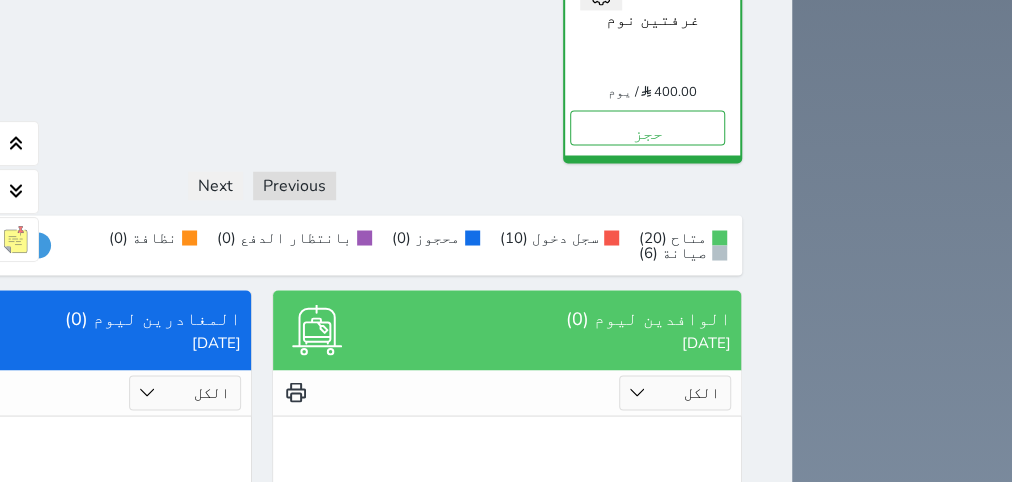 click on "إدارة الحجز" at bounding box center (256, -86) 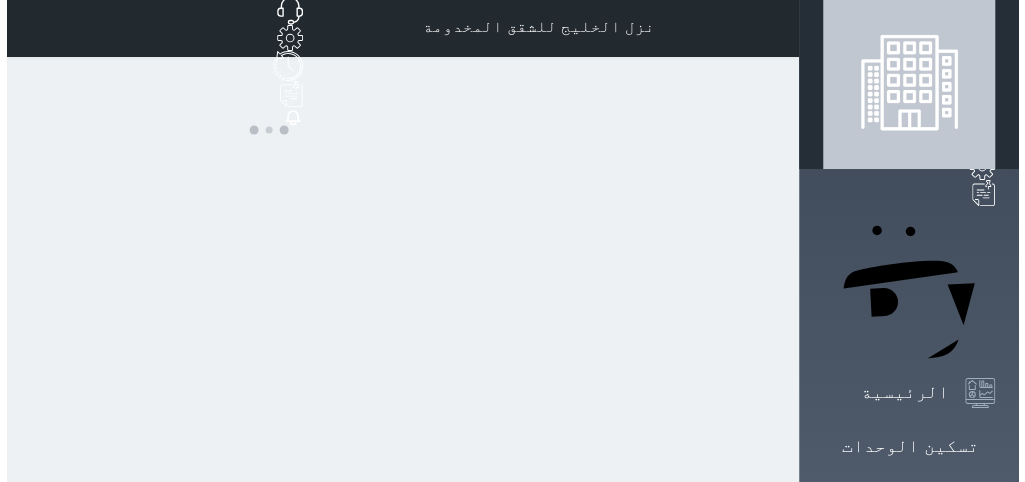 scroll, scrollTop: 0, scrollLeft: 0, axis: both 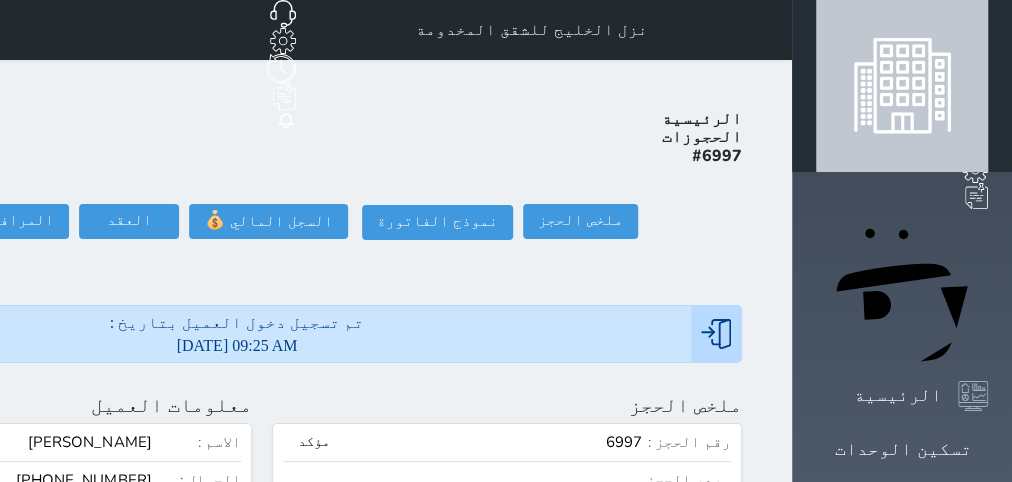 click at bounding box center (-201, 405) 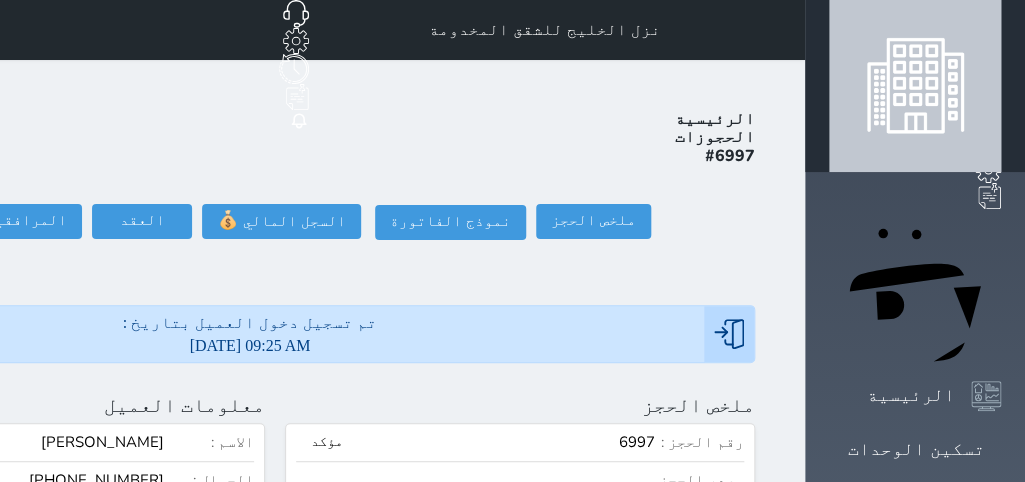 scroll, scrollTop: 199, scrollLeft: 0, axis: vertical 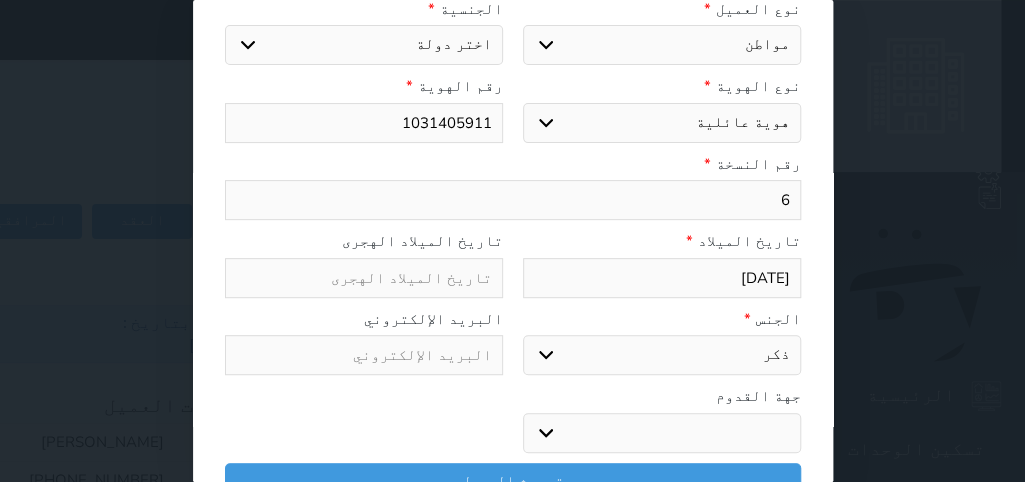 select 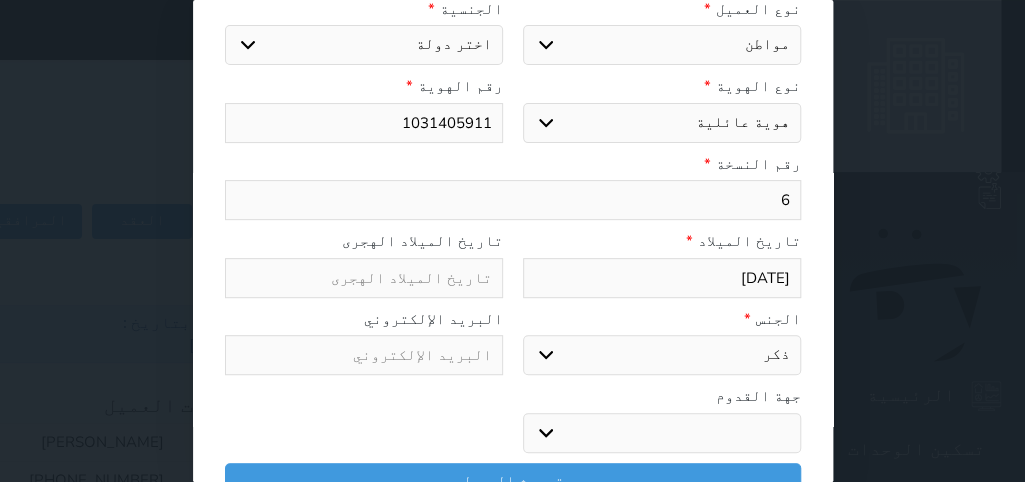 select 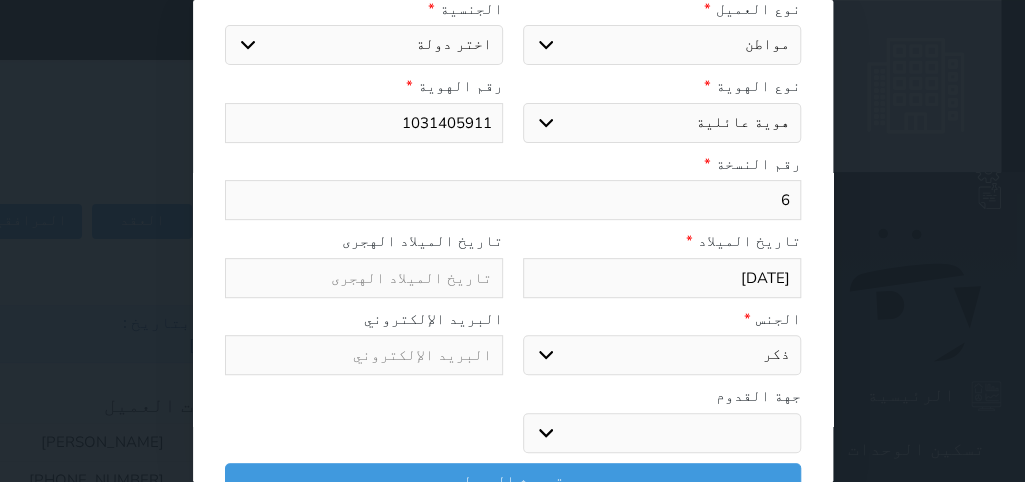 select on "113" 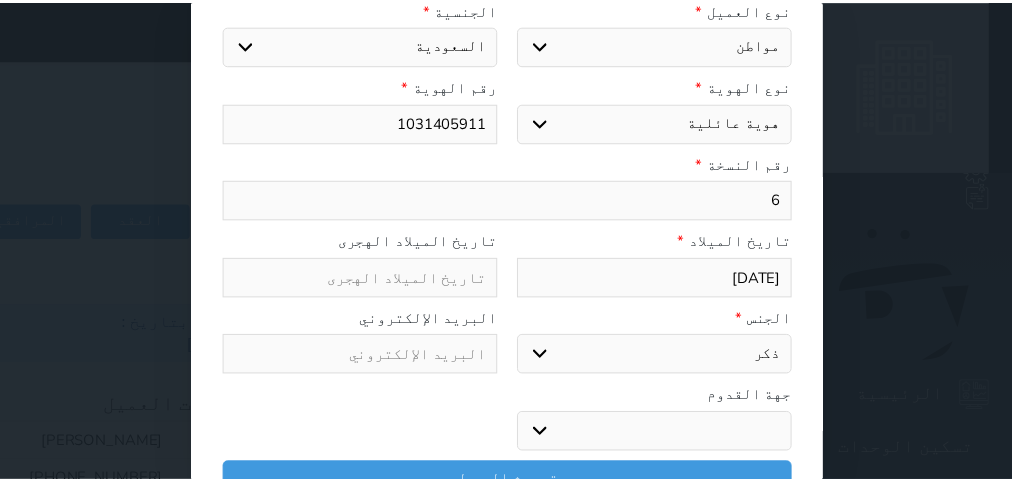 scroll, scrollTop: 200, scrollLeft: 0, axis: vertical 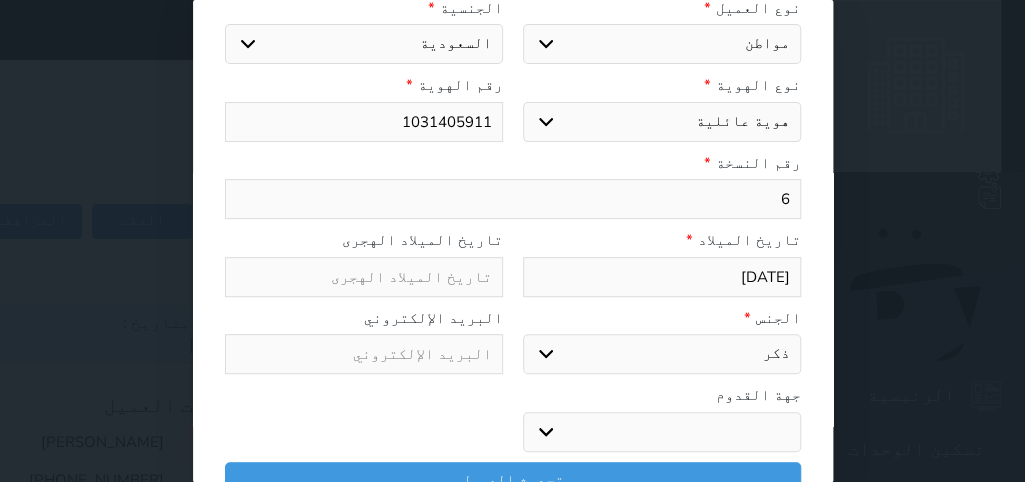 select 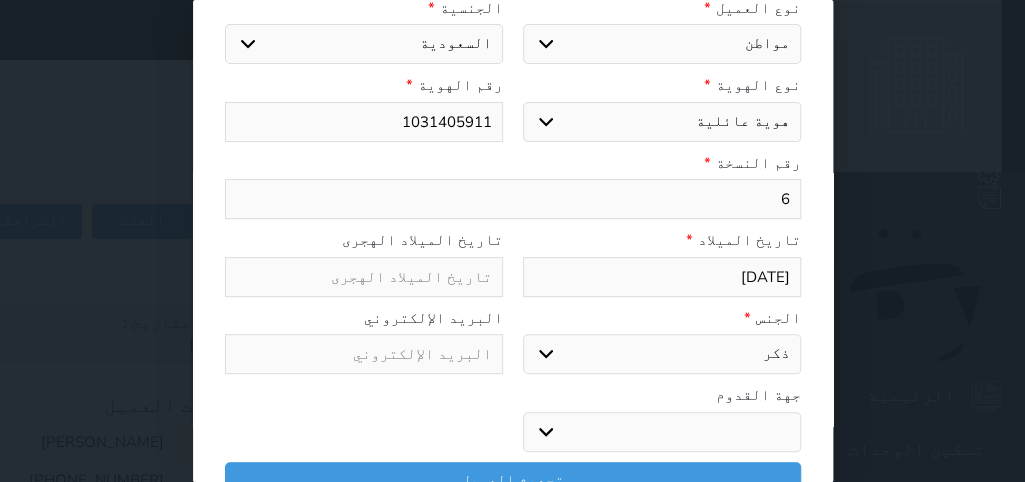 drag, startPoint x: 800, startPoint y: 185, endPoint x: 858, endPoint y: 176, distance: 58.694122 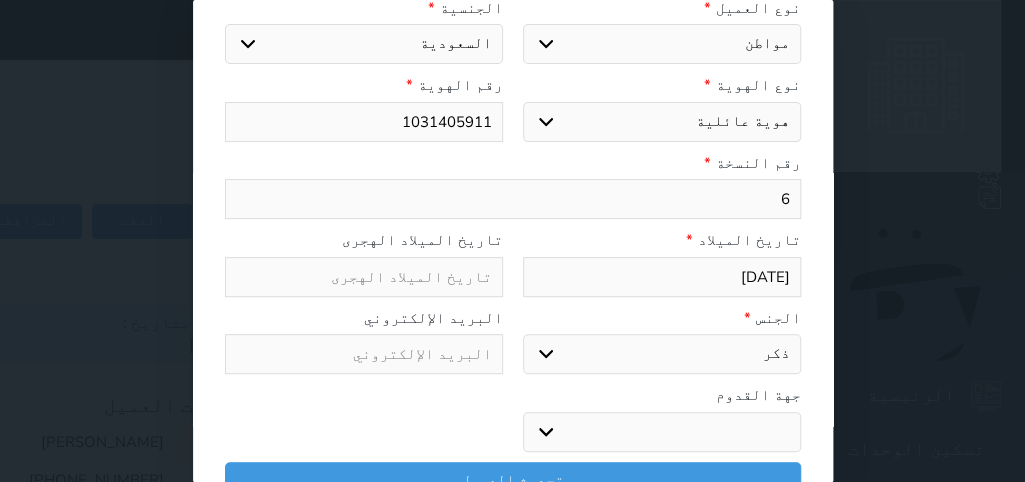 click on "6" at bounding box center [513, 199] 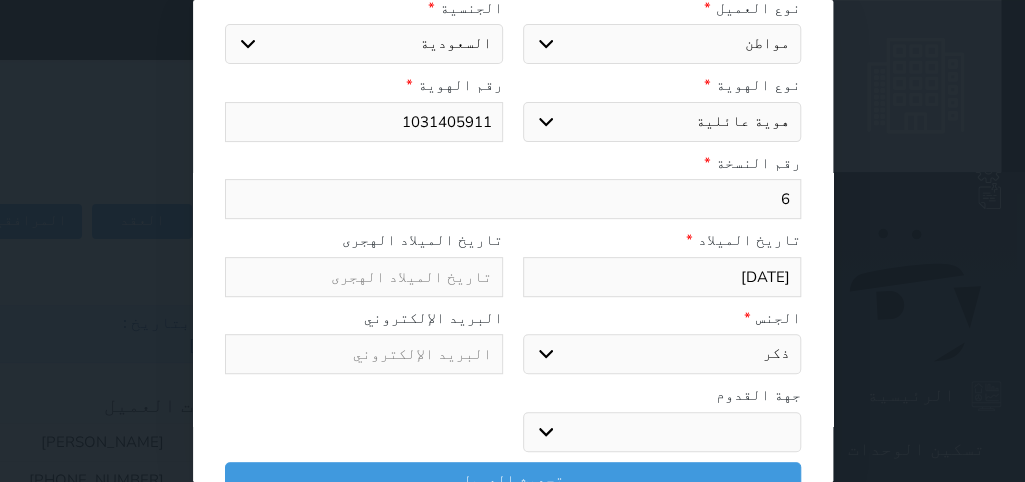 type on "1" 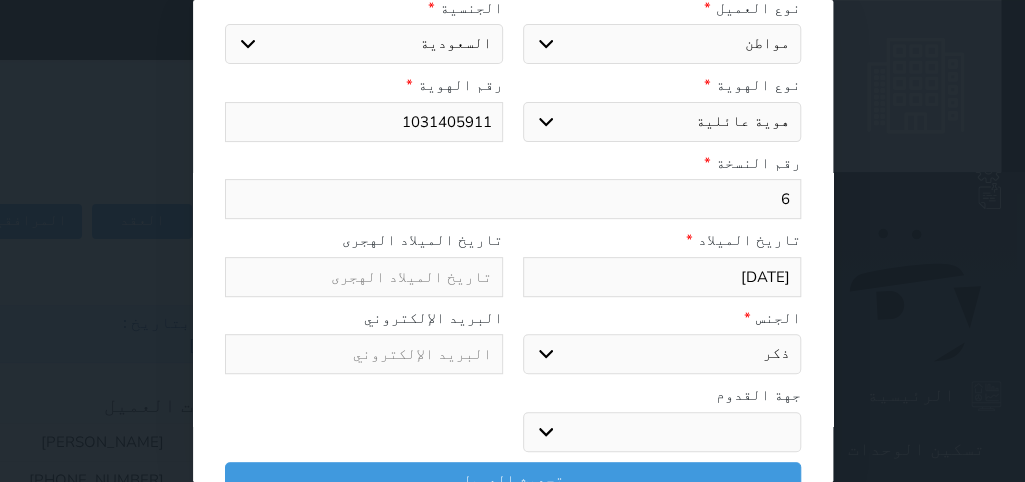 select 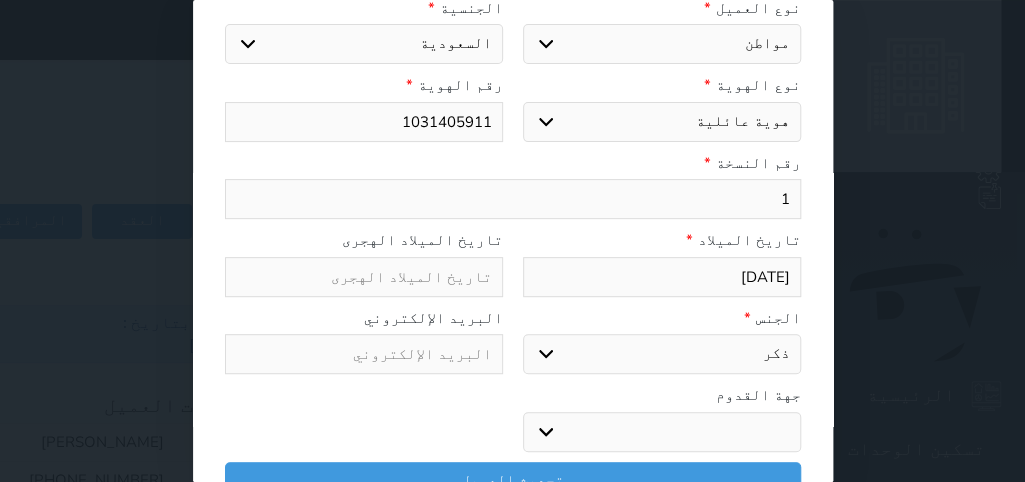 type on "10" 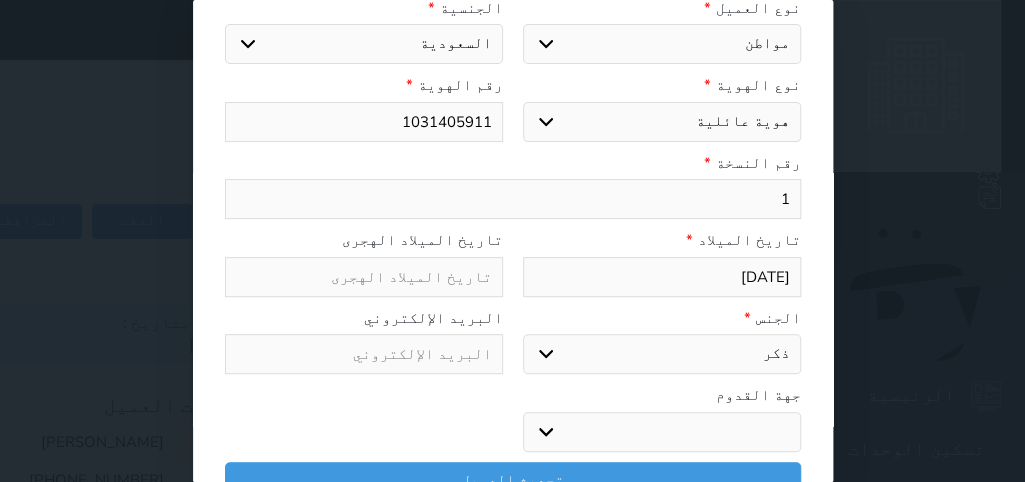 select 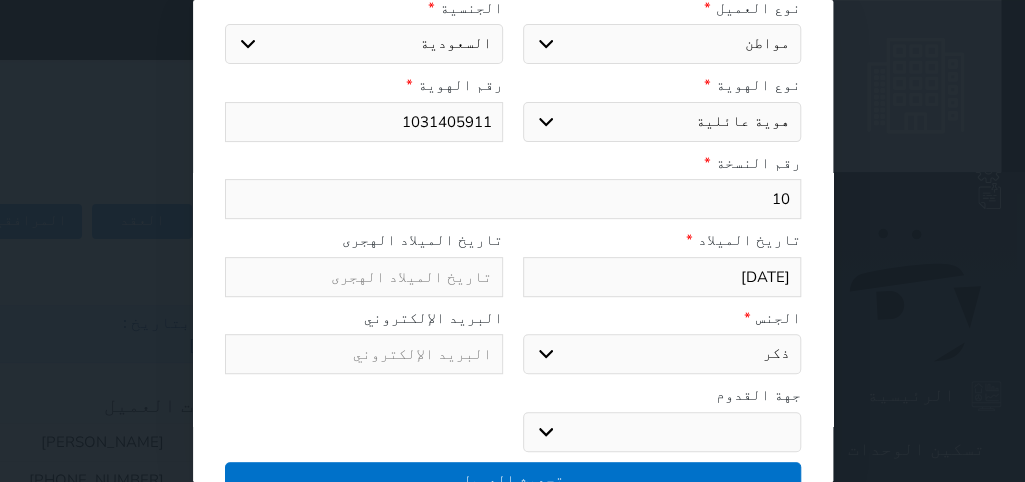 type on "10" 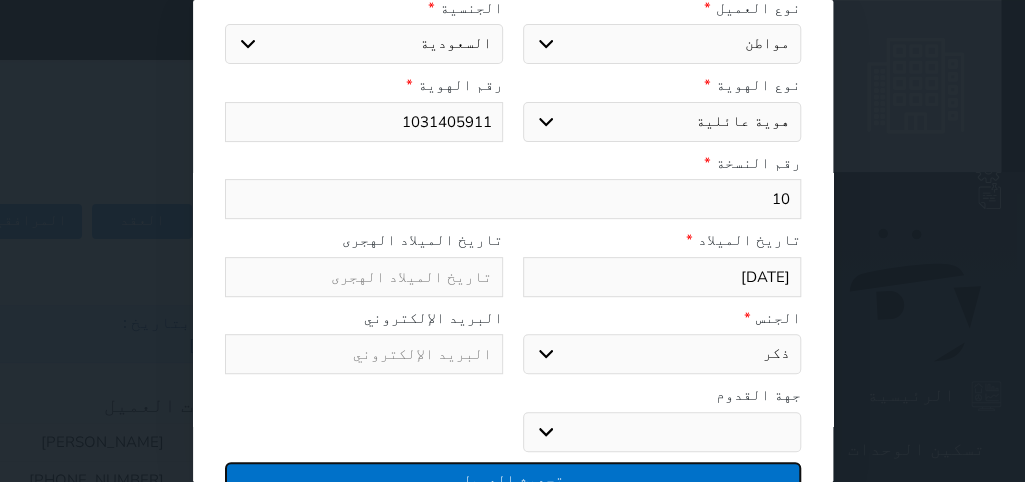 click on "تحديث العميل" at bounding box center (513, 479) 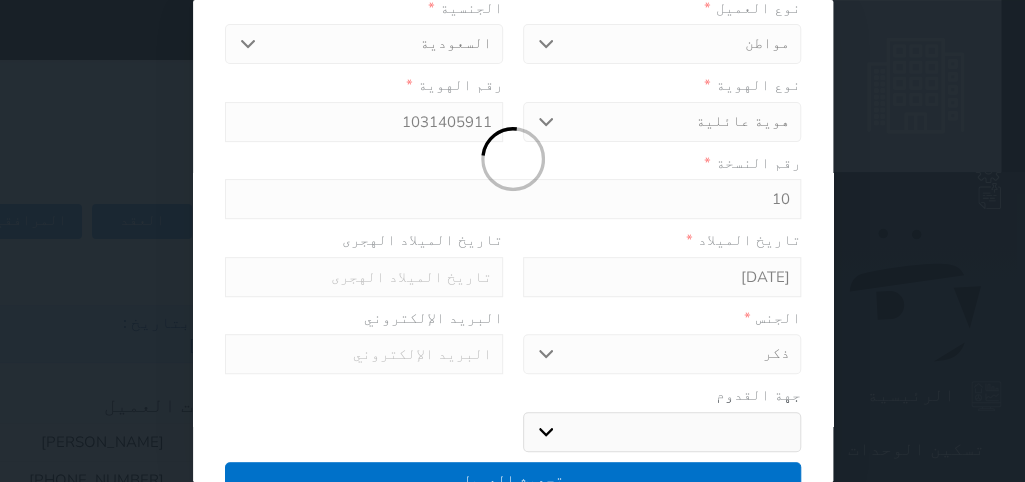 select 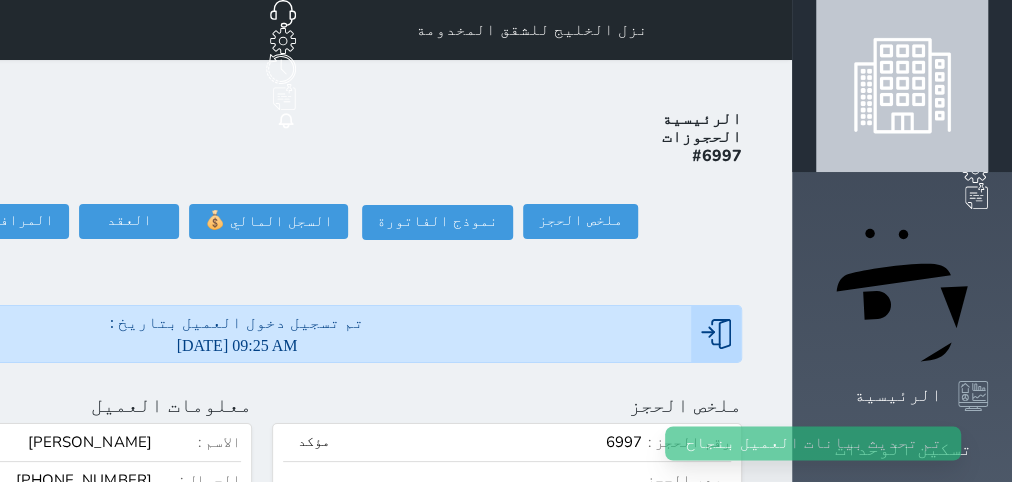 scroll, scrollTop: 199, scrollLeft: 0, axis: vertical 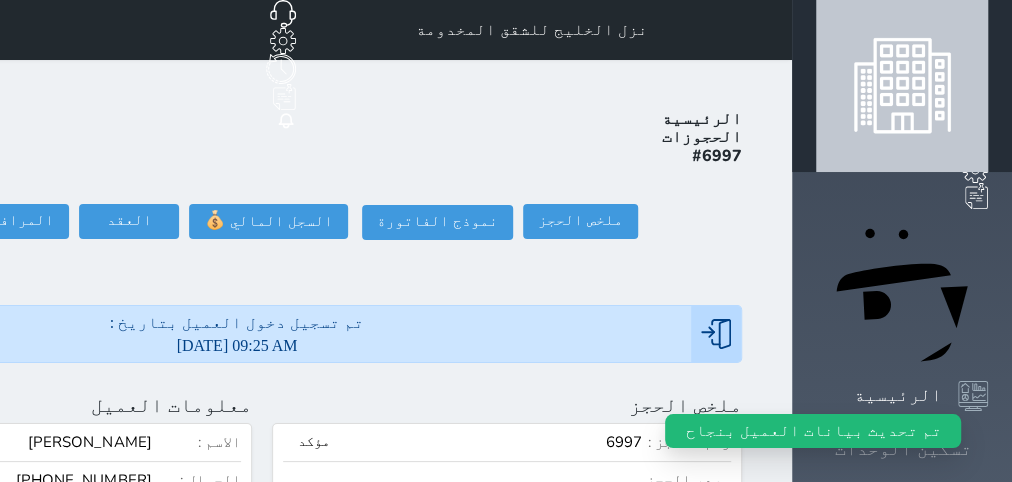 click on "تسكين الوحدات" at bounding box center [903, 449] 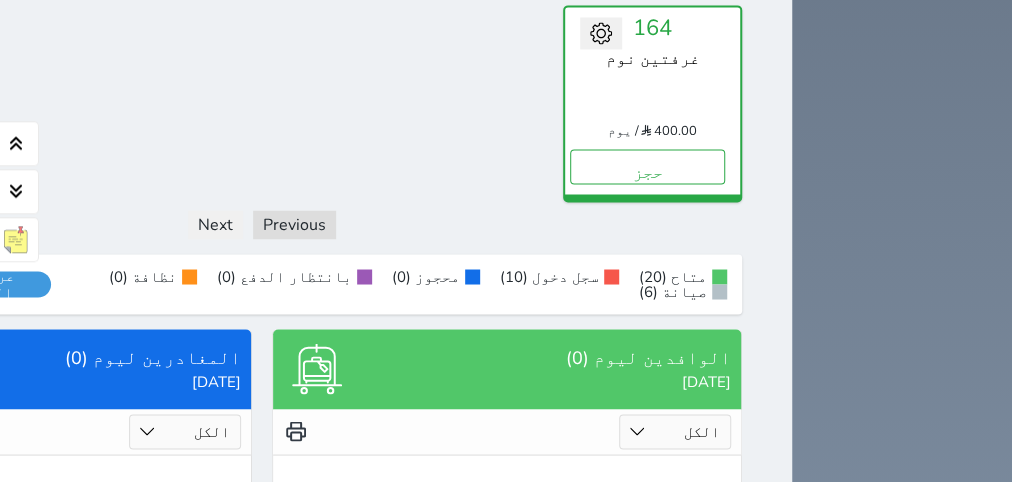 scroll, scrollTop: 1842, scrollLeft: 0, axis: vertical 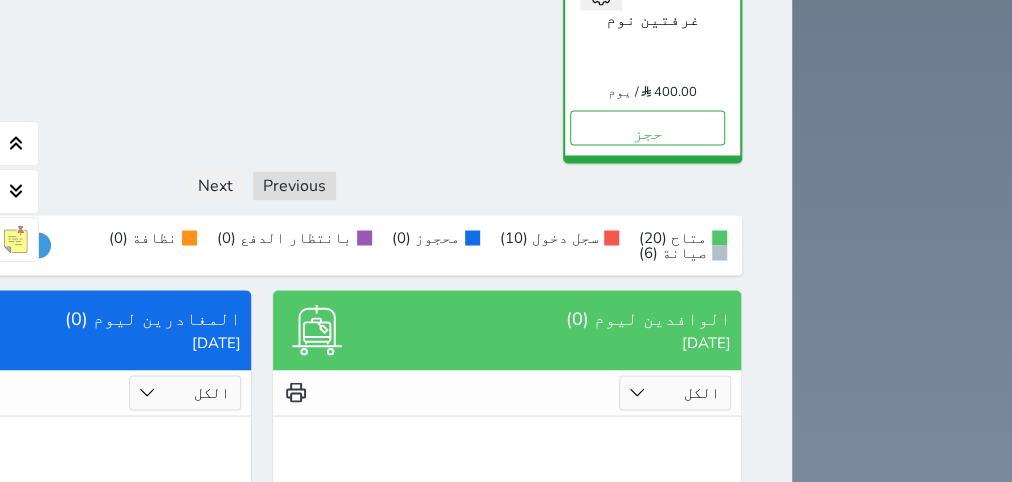 click on "إدارة الحجز" at bounding box center (256, -86) 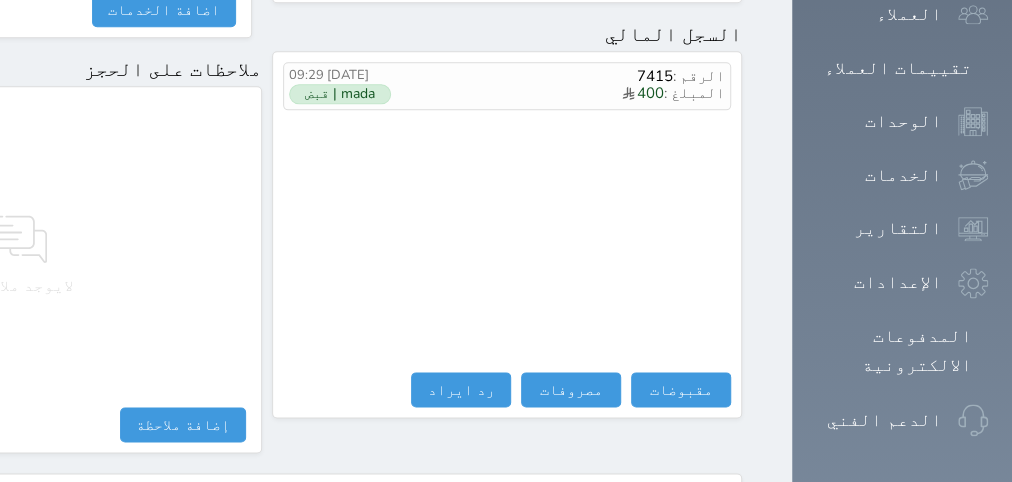 scroll, scrollTop: 1295, scrollLeft: 0, axis: vertical 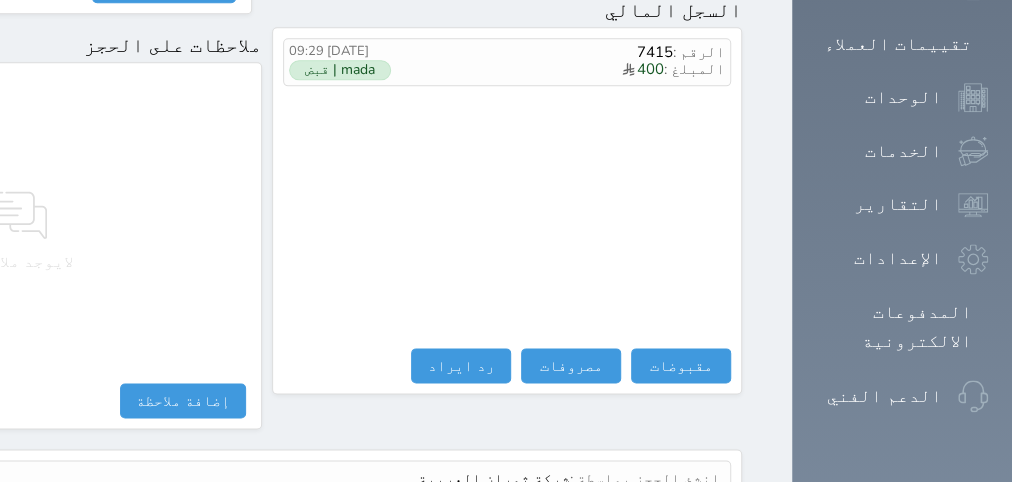 click on "عرض سجل شموس" at bounding box center (666, 526) 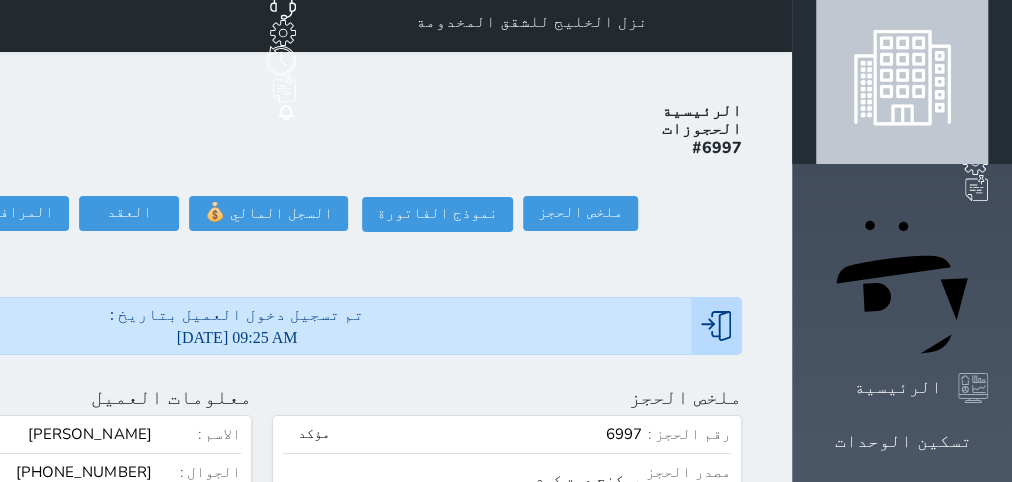scroll, scrollTop: 0, scrollLeft: 0, axis: both 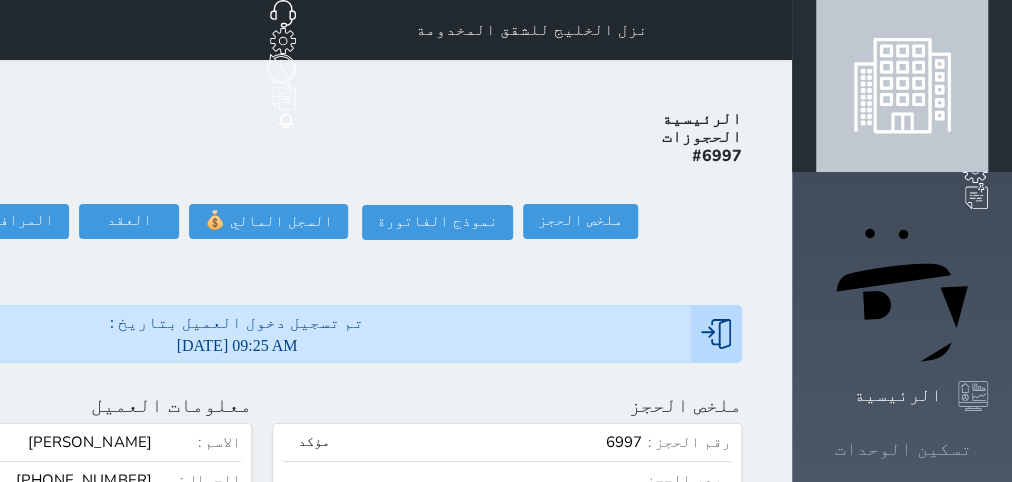 click on "تسكين الوحدات" at bounding box center (903, 449) 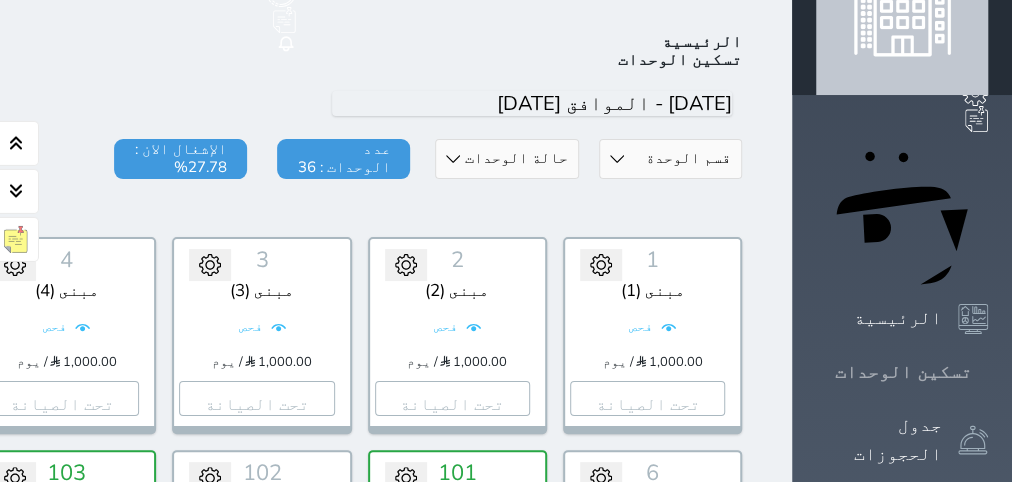 scroll, scrollTop: 78, scrollLeft: 0, axis: vertical 